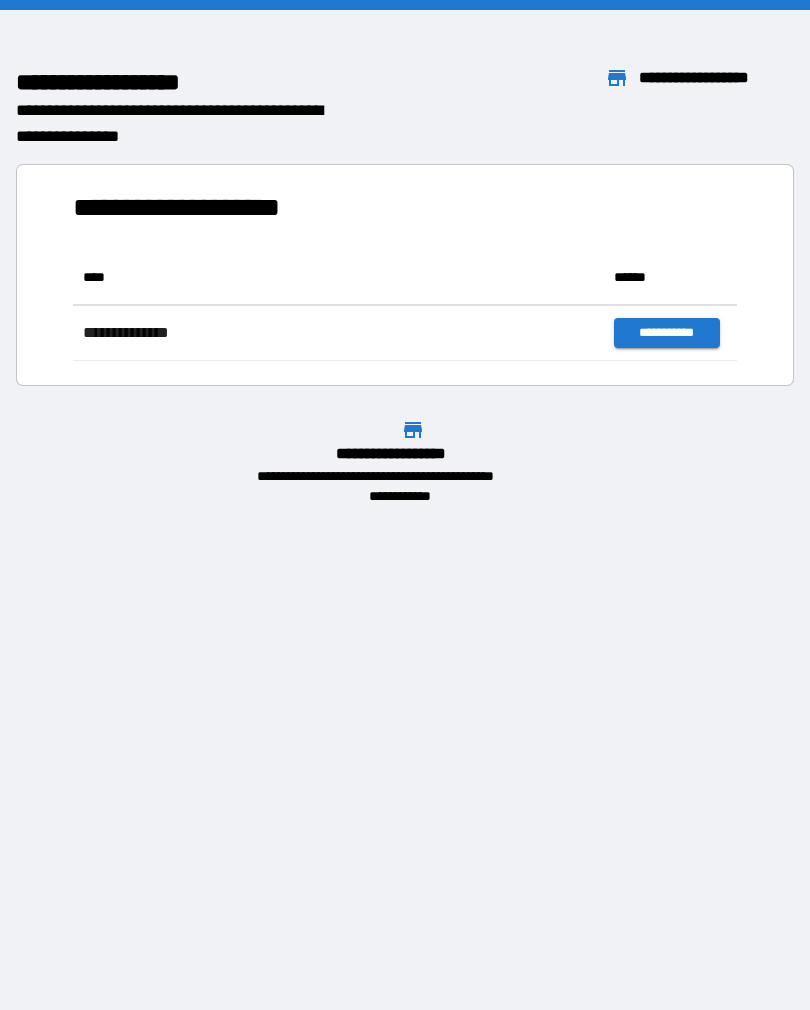 scroll, scrollTop: 0, scrollLeft: 0, axis: both 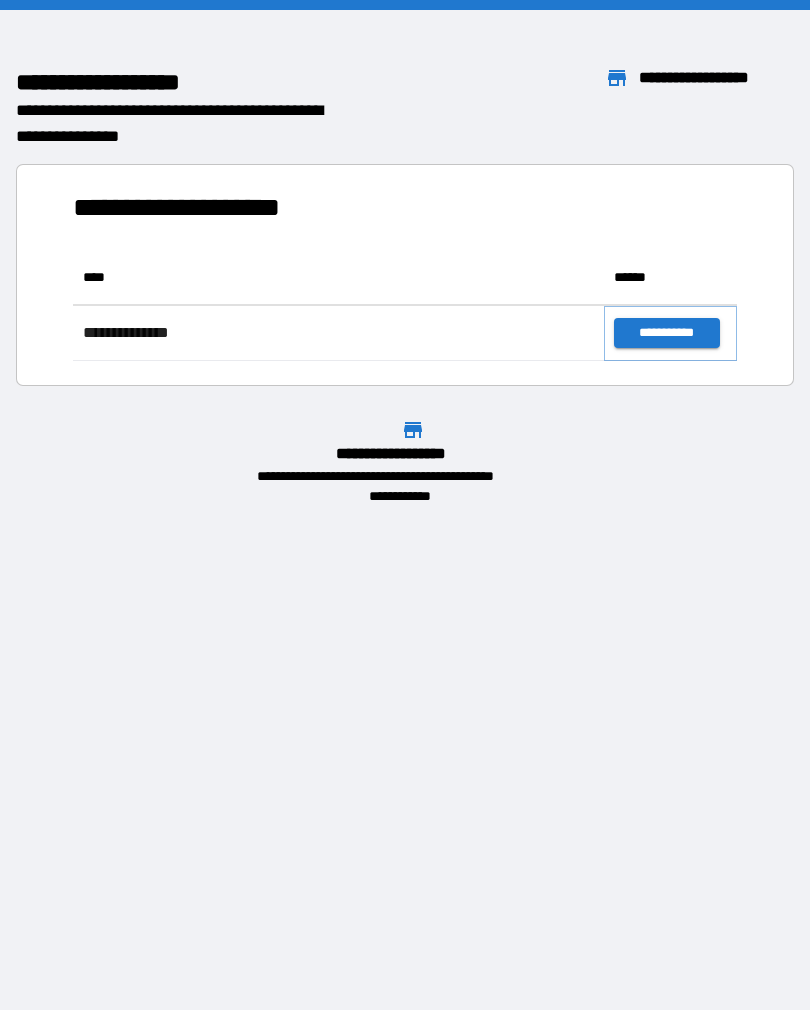 click on "**********" at bounding box center [666, 333] 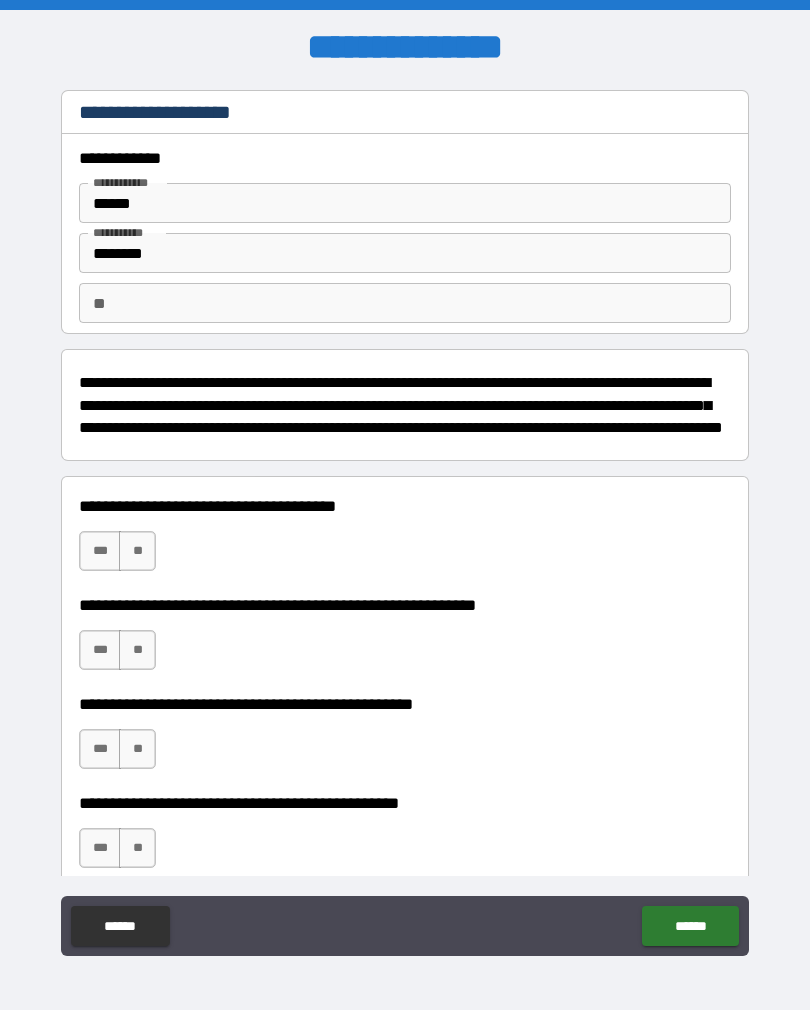 click on "**" at bounding box center (137, 848) 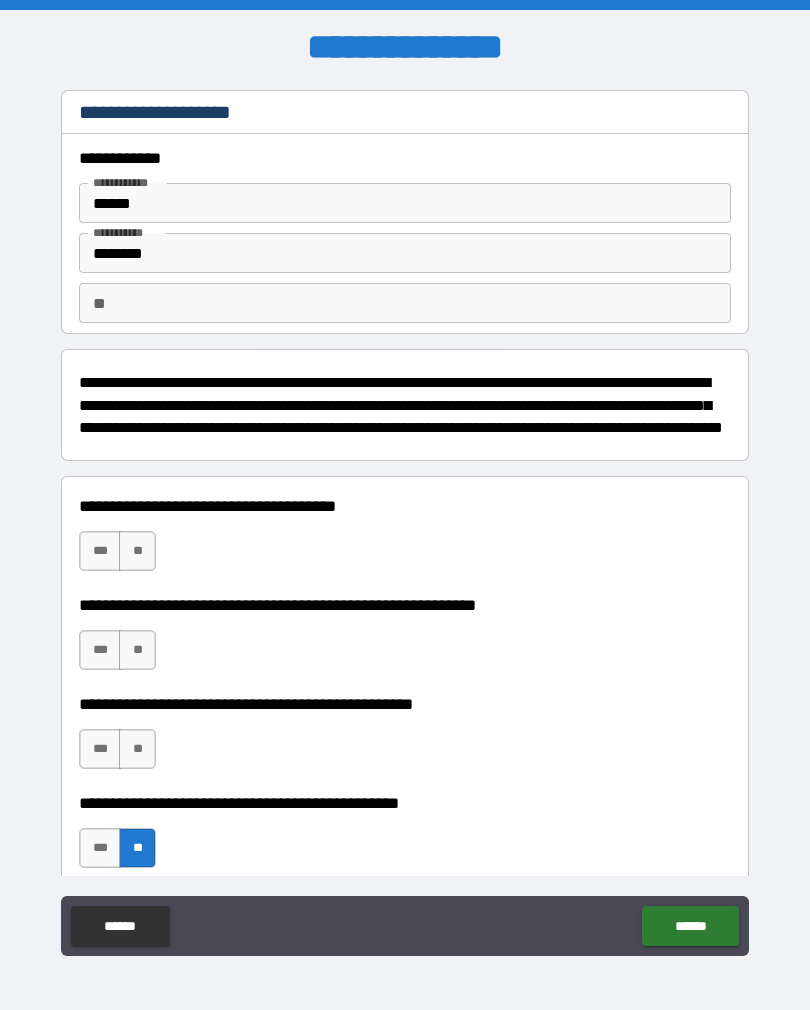 click on "**" at bounding box center [137, 749] 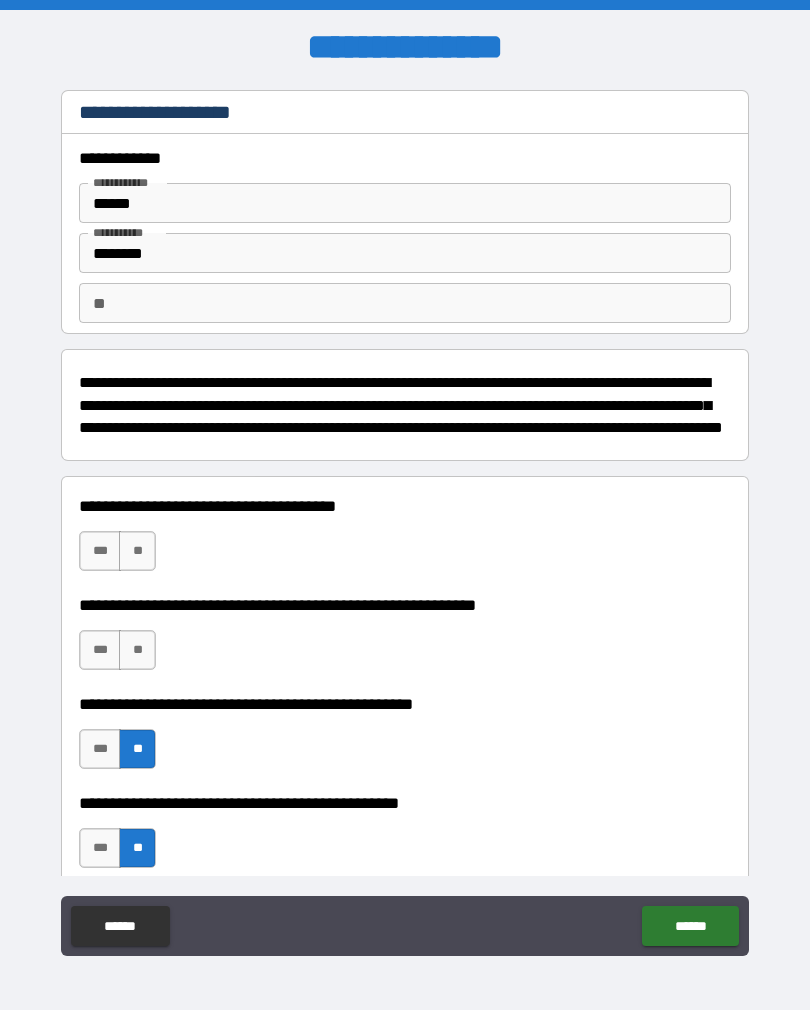 click on "**" at bounding box center [137, 650] 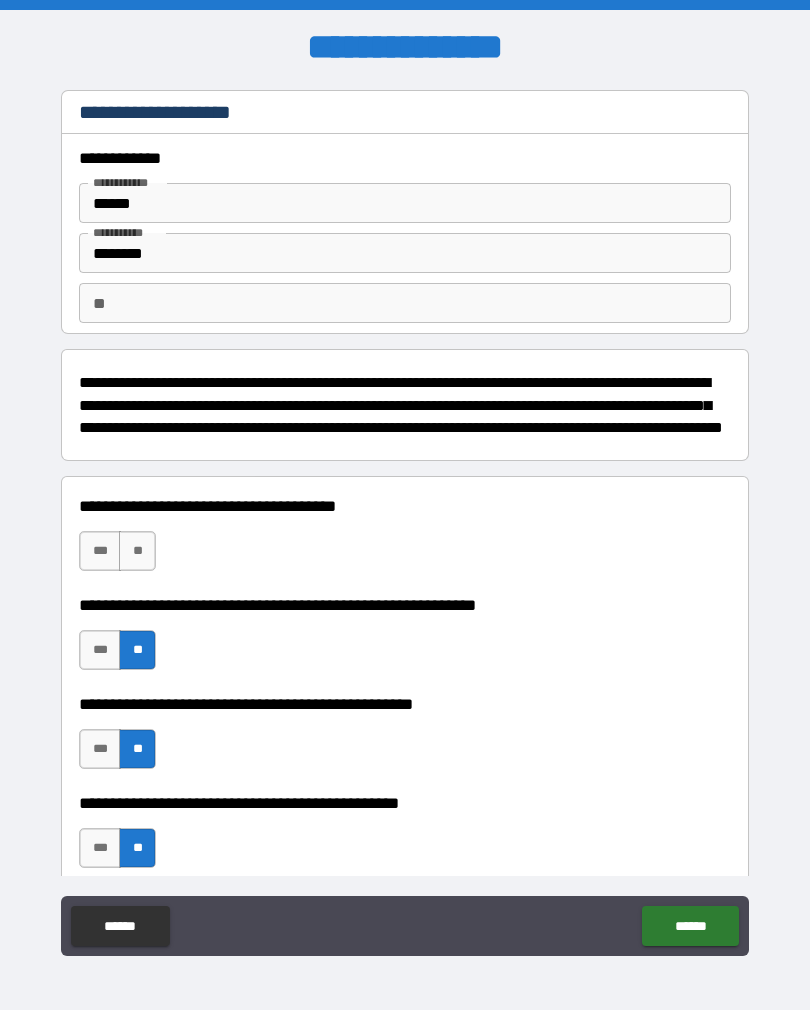 click on "**" at bounding box center (137, 551) 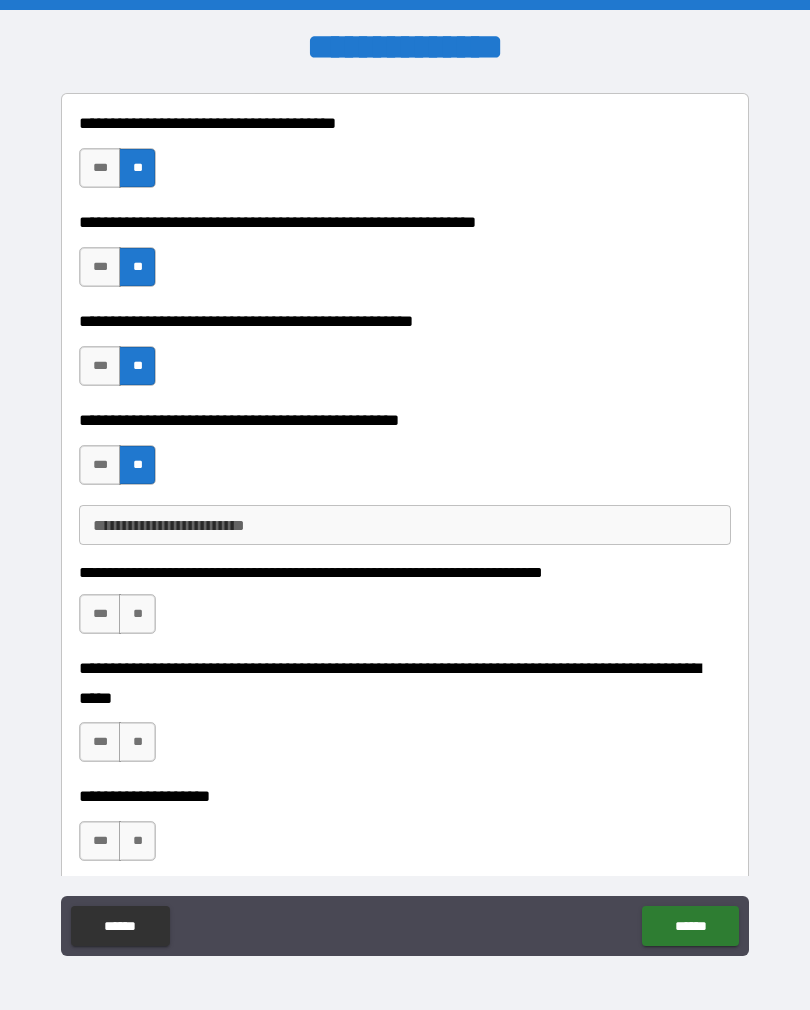 scroll, scrollTop: 389, scrollLeft: 0, axis: vertical 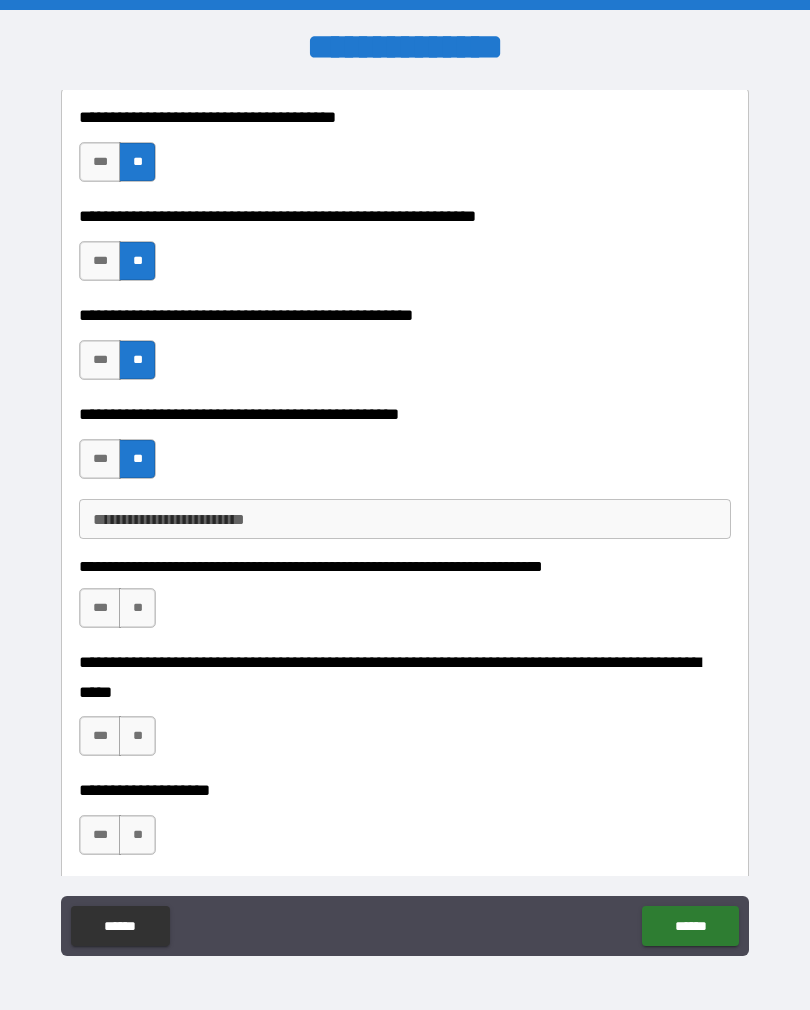 click on "**" at bounding box center (137, 608) 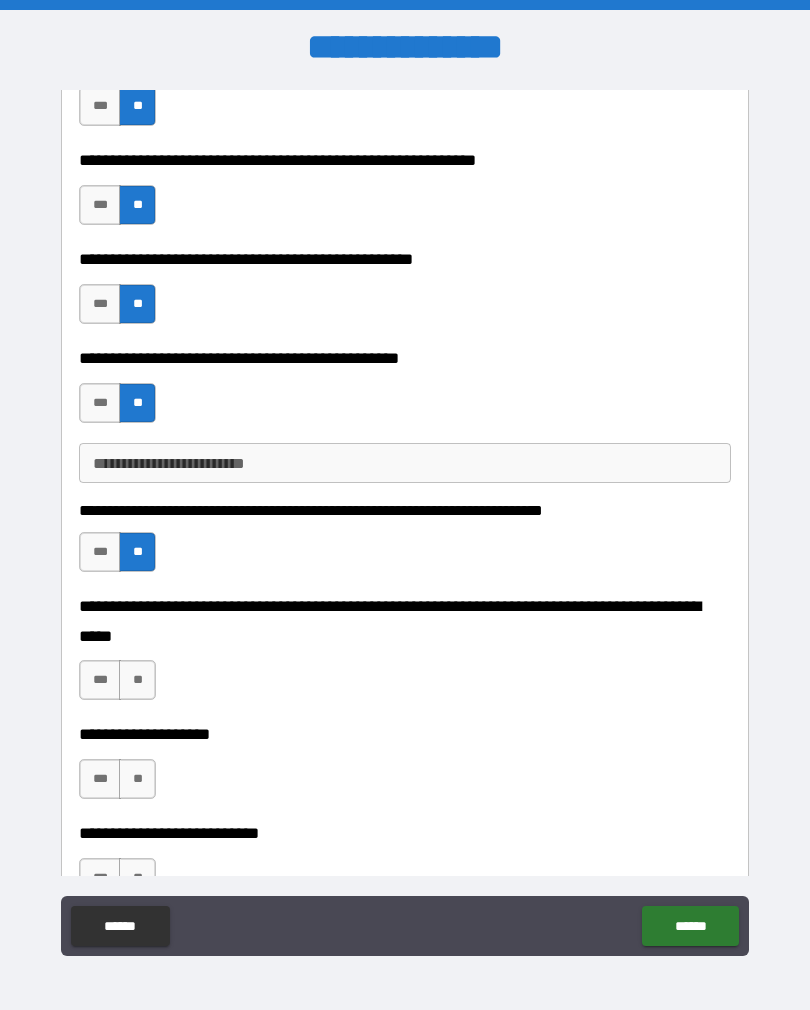 scroll, scrollTop: 441, scrollLeft: 0, axis: vertical 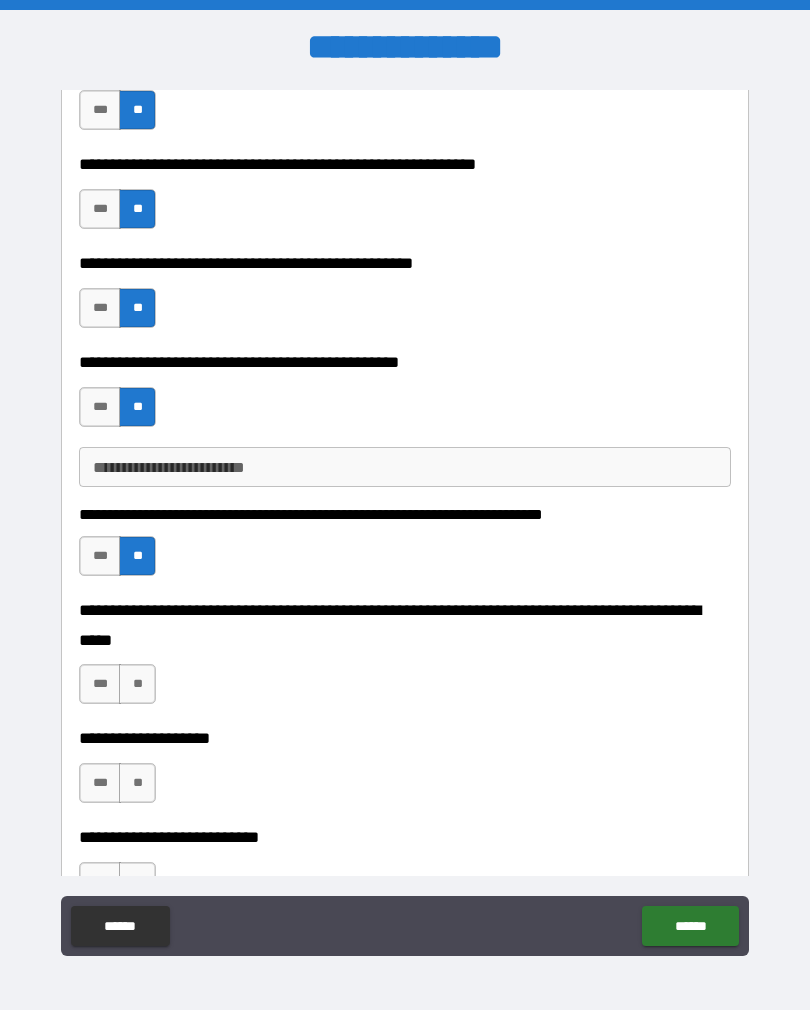 click on "**" at bounding box center (137, 684) 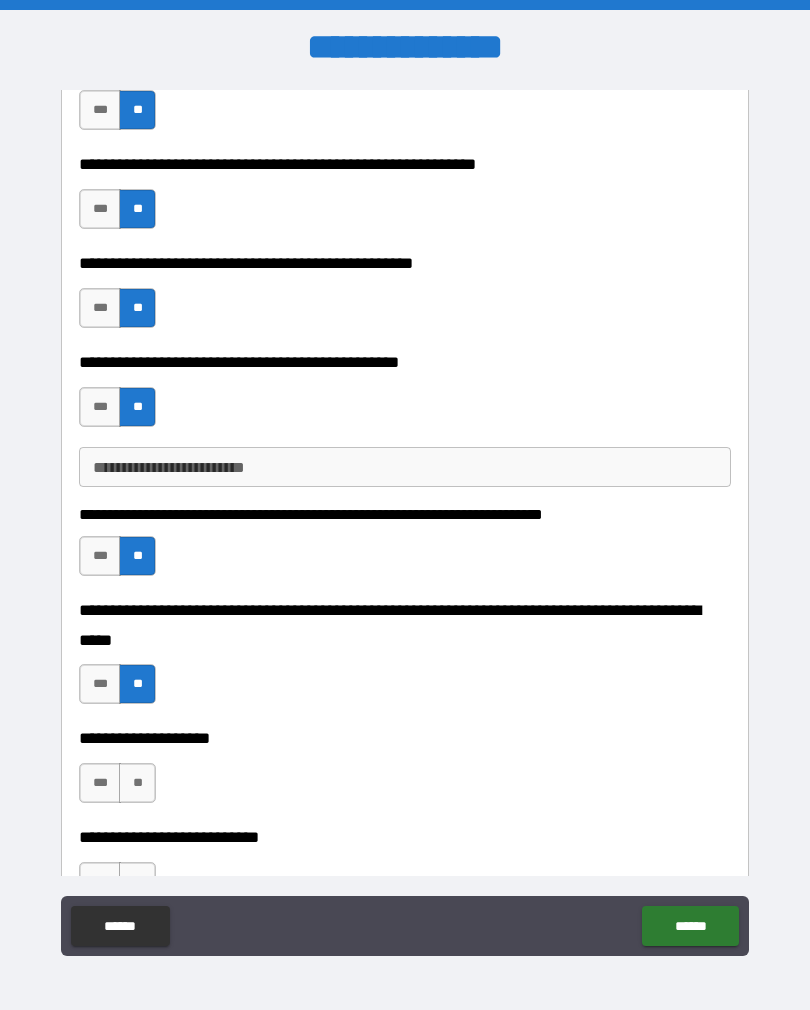 click on "**" at bounding box center [137, 783] 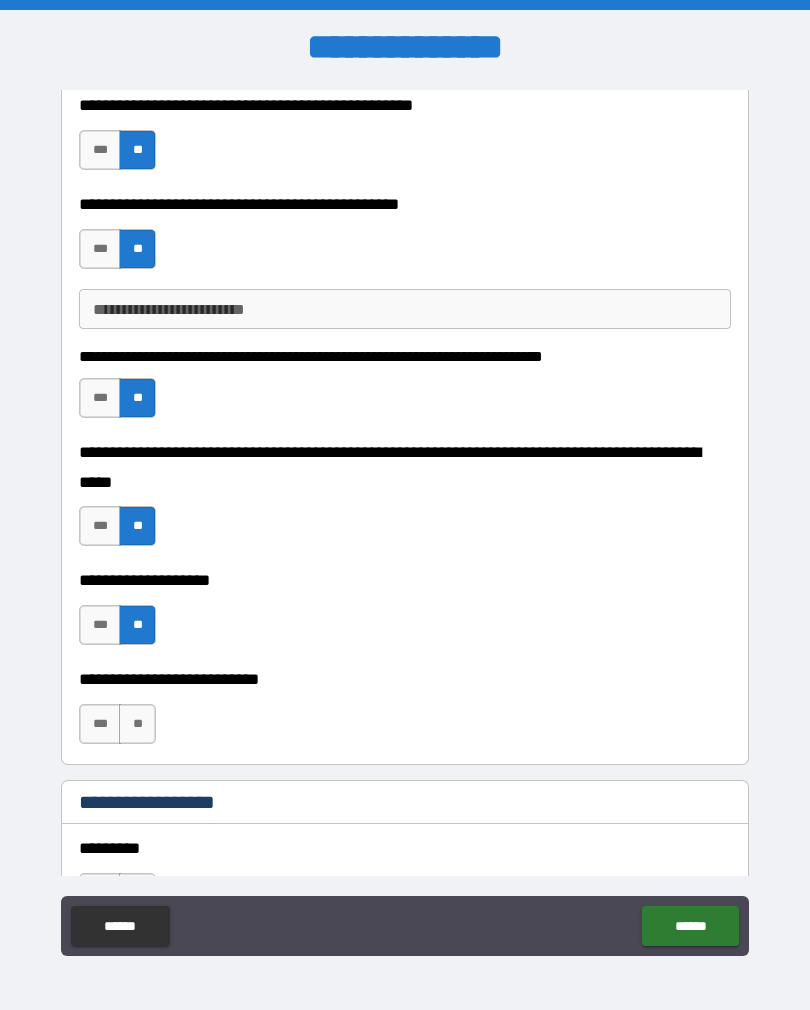 click on "**" at bounding box center (137, 724) 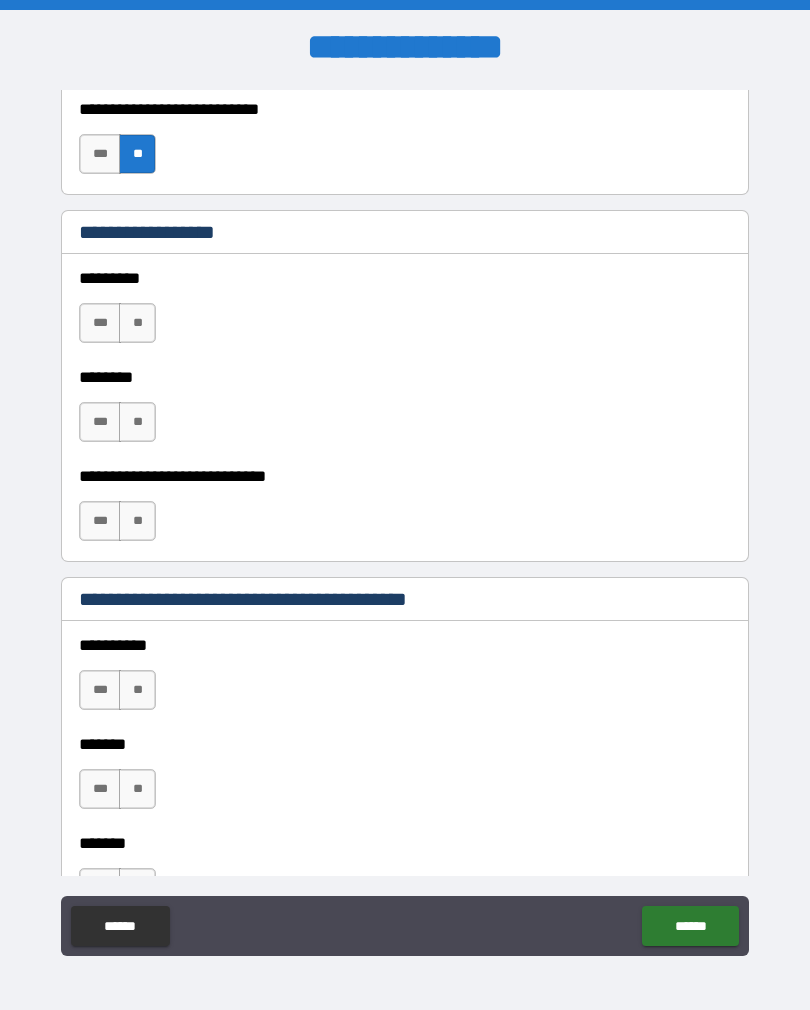 scroll, scrollTop: 1172, scrollLeft: 0, axis: vertical 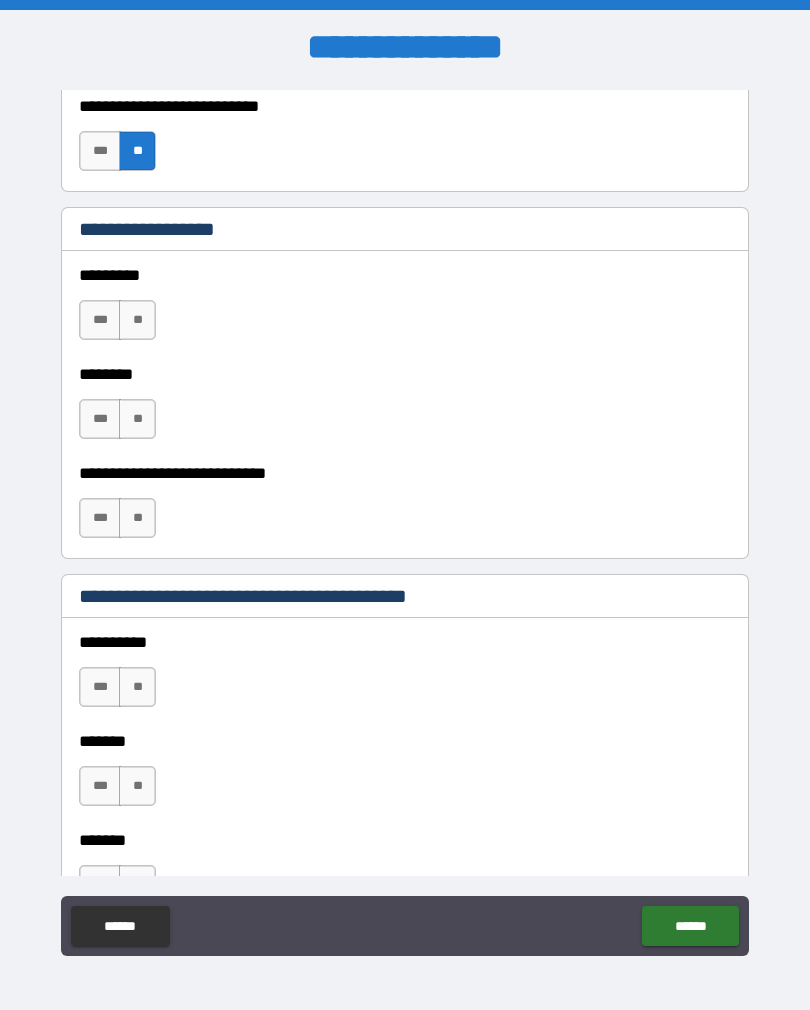 click on "**" at bounding box center (137, 687) 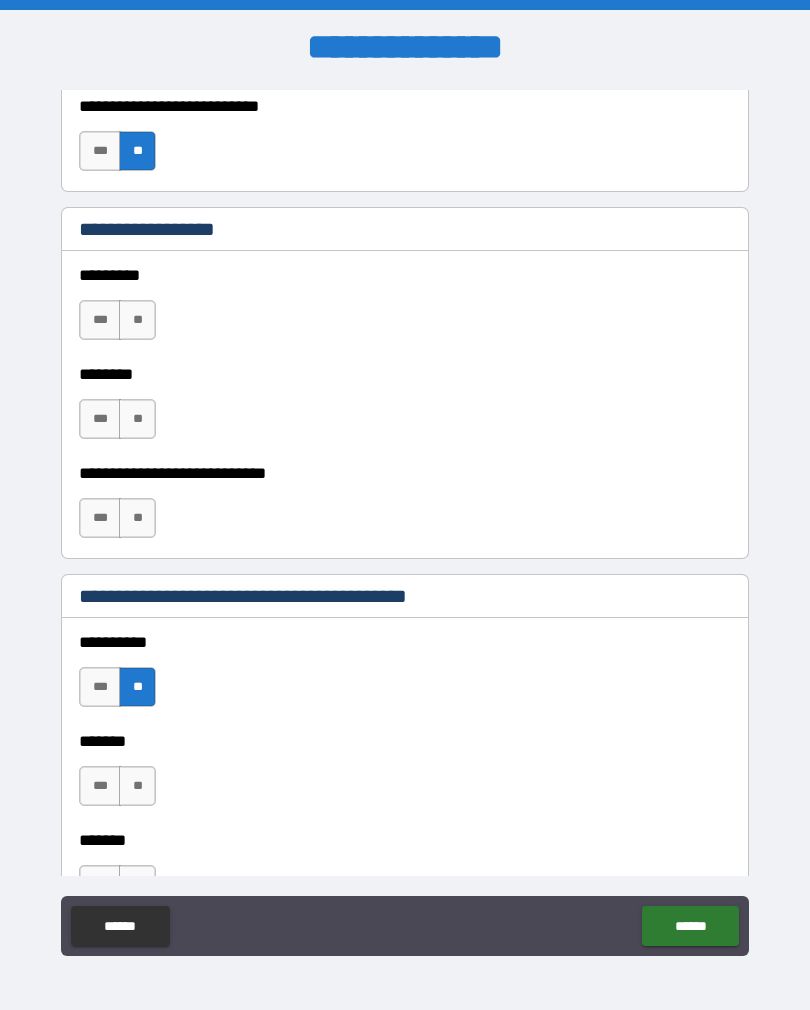 click on "**" at bounding box center (137, 786) 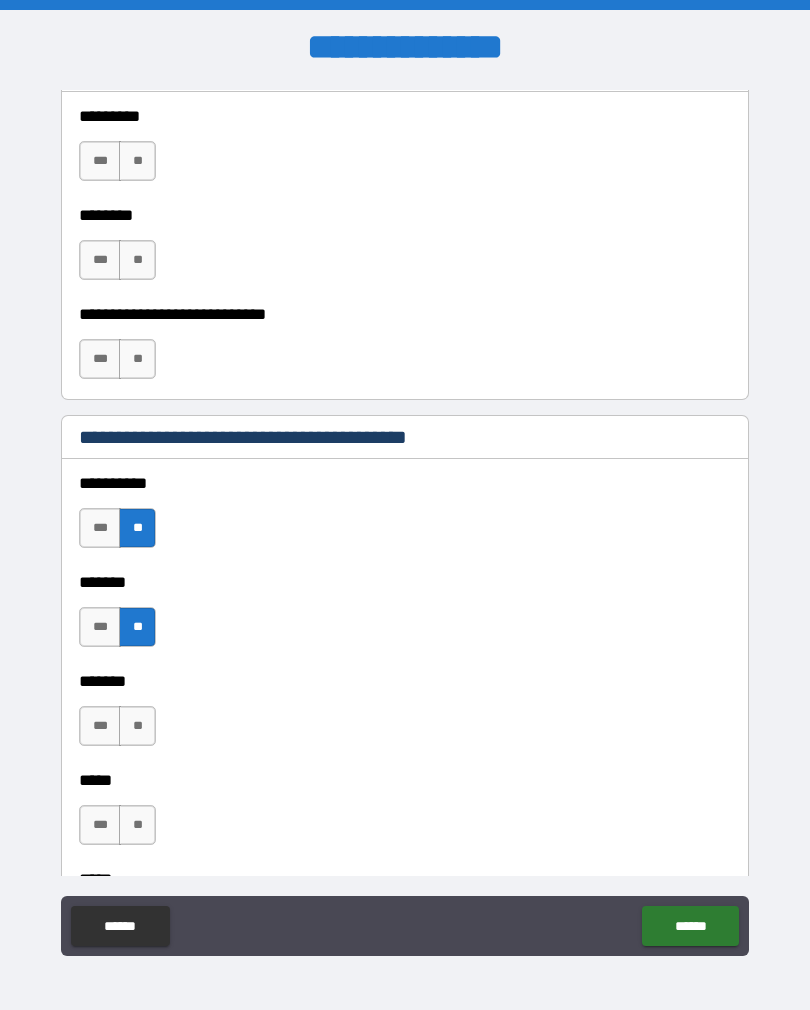 scroll, scrollTop: 1354, scrollLeft: 0, axis: vertical 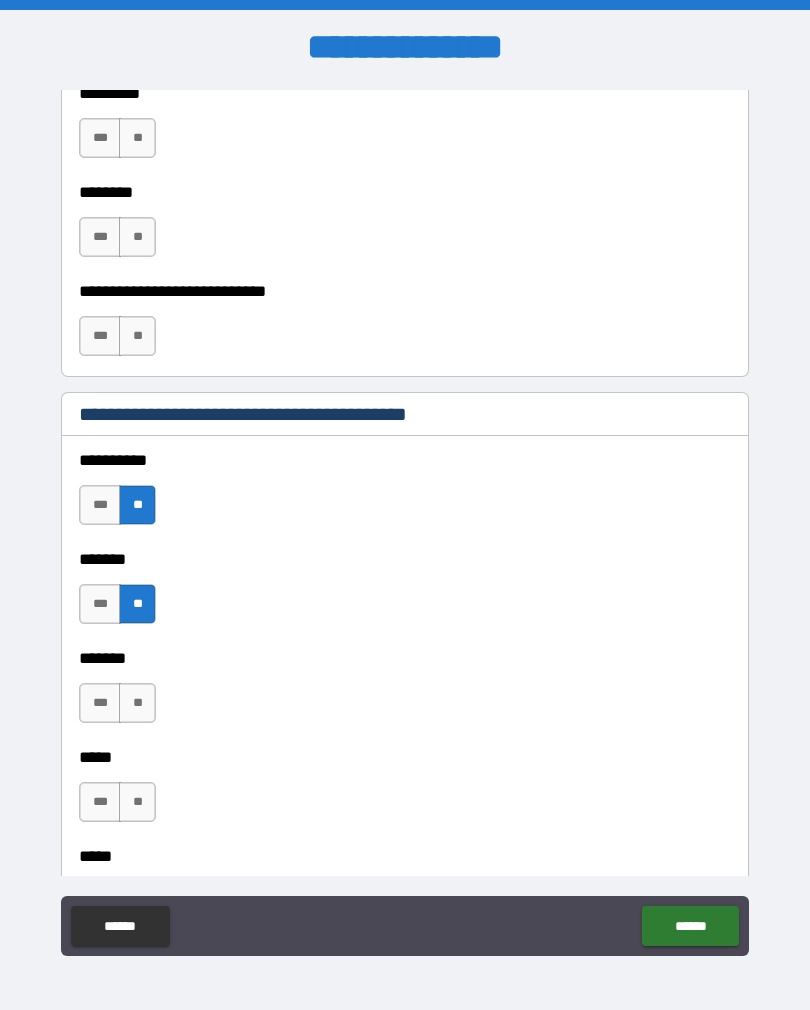 click on "**" at bounding box center (137, 703) 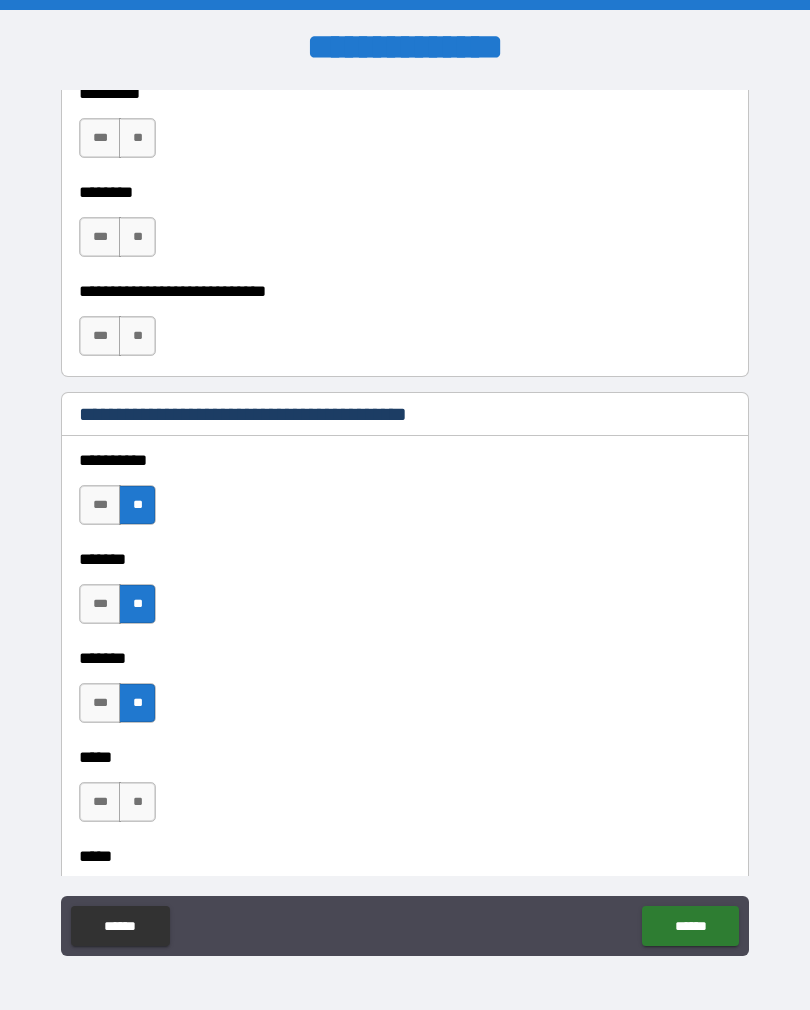 click on "**" at bounding box center [137, 802] 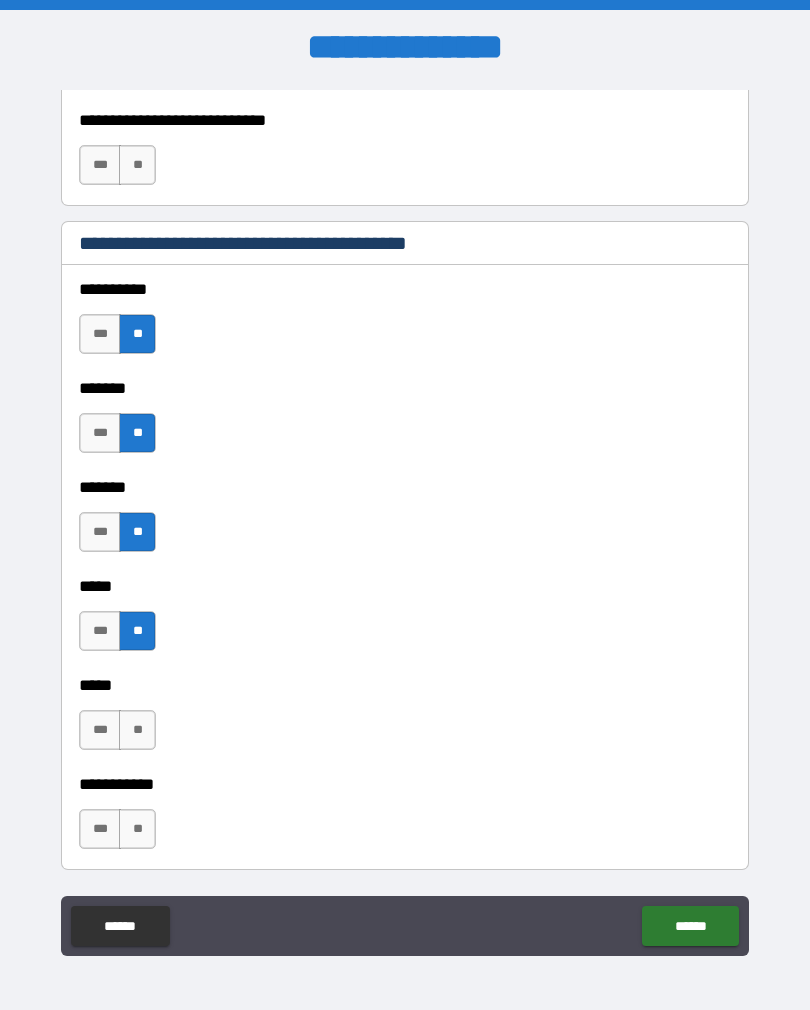 scroll, scrollTop: 1543, scrollLeft: 0, axis: vertical 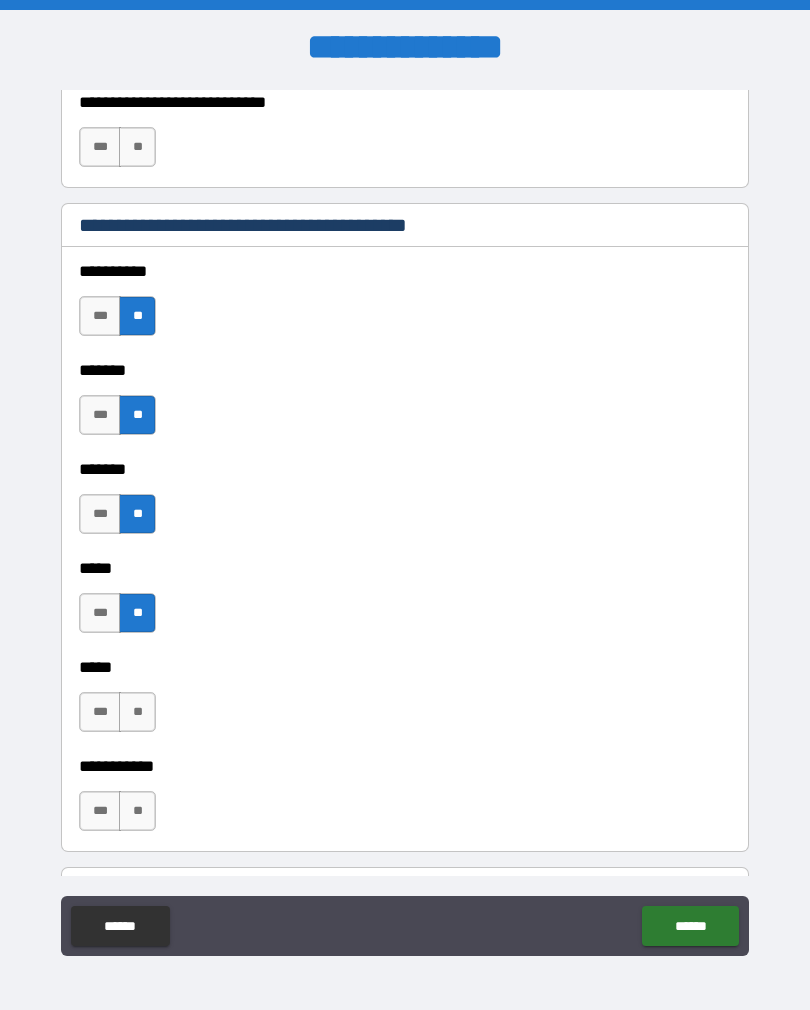 click on "**" at bounding box center (137, 712) 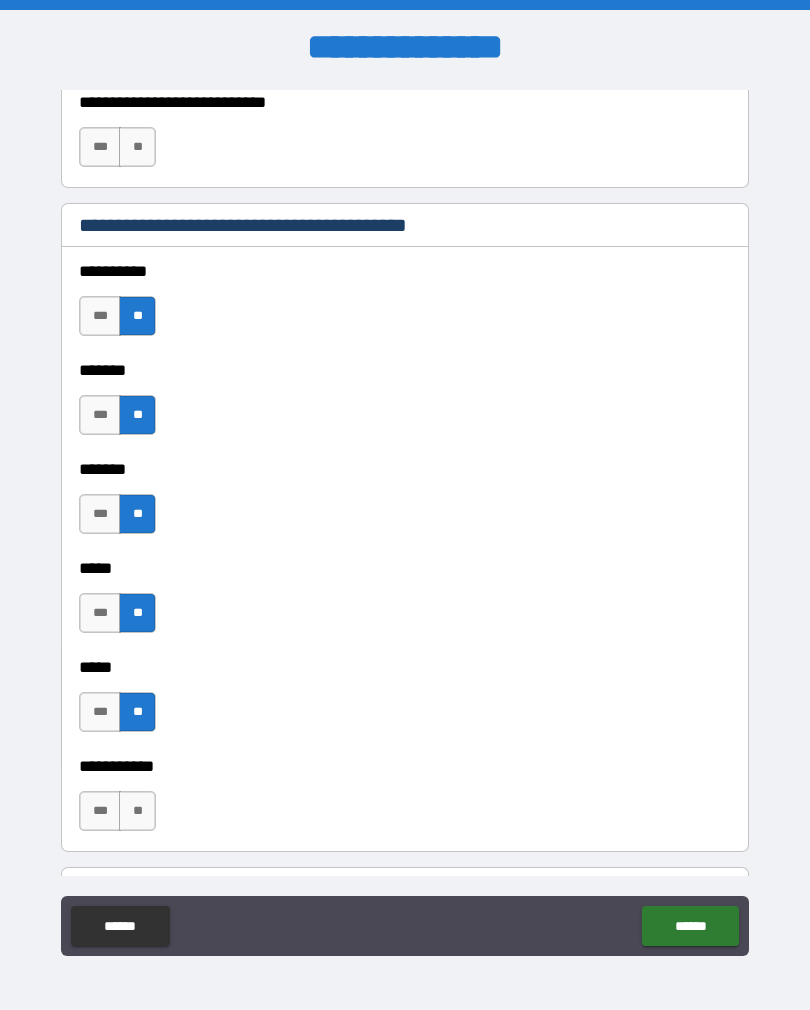 click on "**" at bounding box center [137, 811] 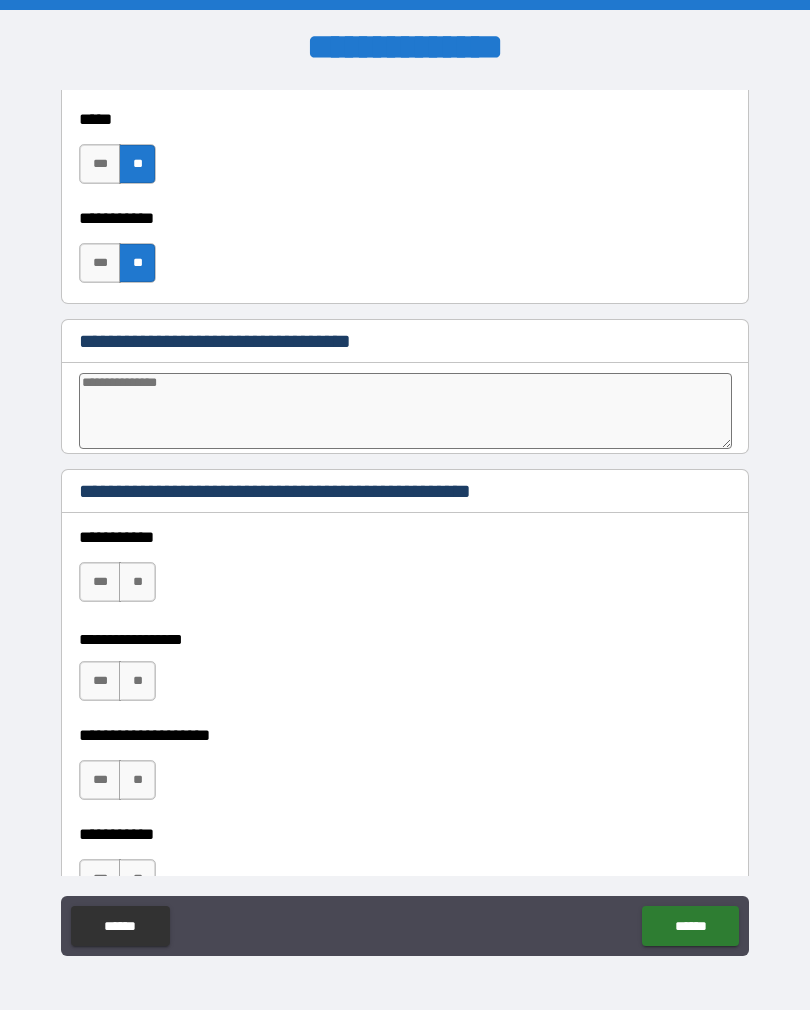 scroll, scrollTop: 2091, scrollLeft: 0, axis: vertical 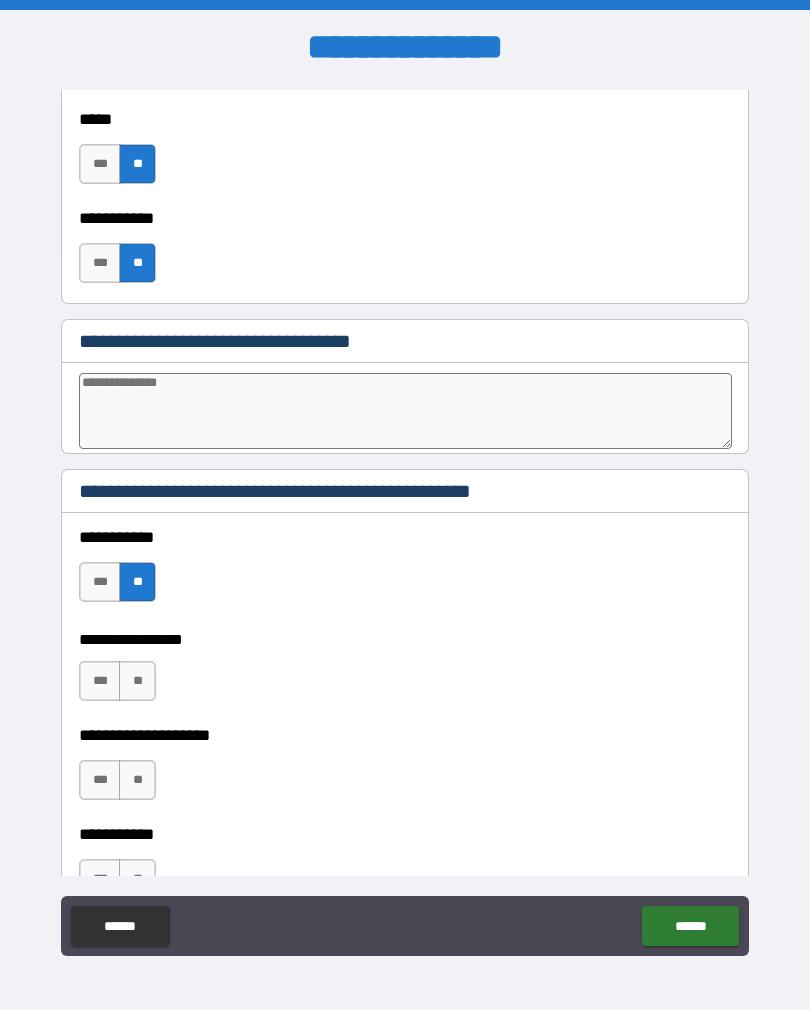 click on "**" at bounding box center (137, 681) 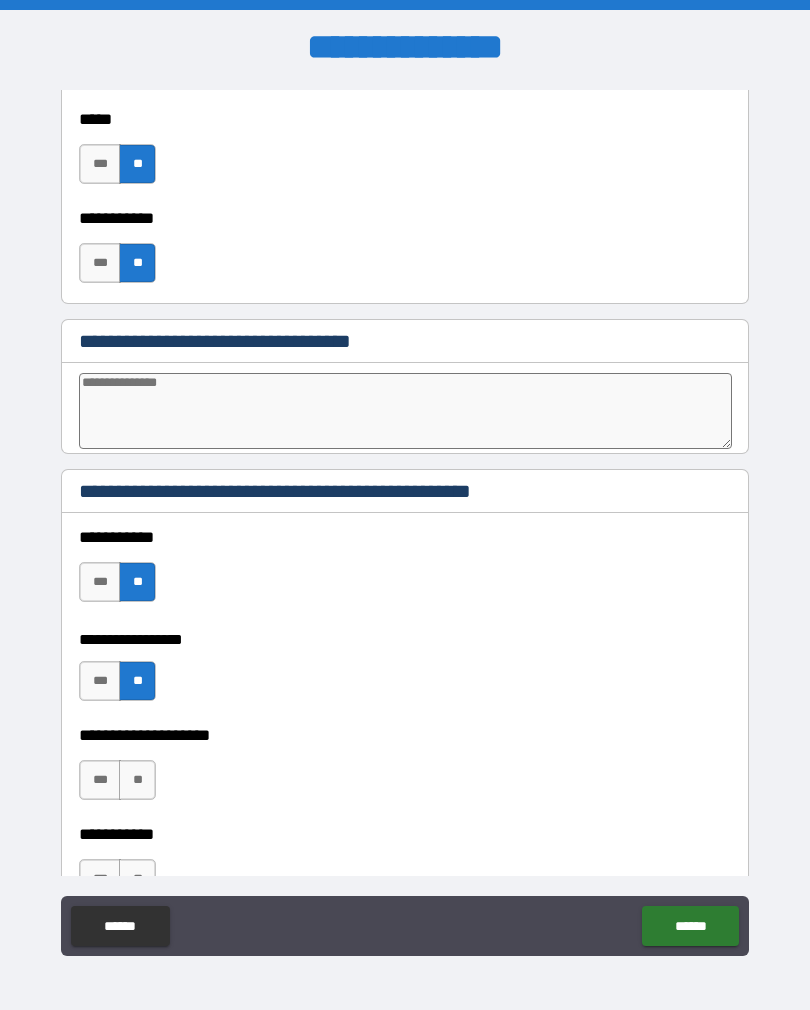 click on "**" at bounding box center [137, 780] 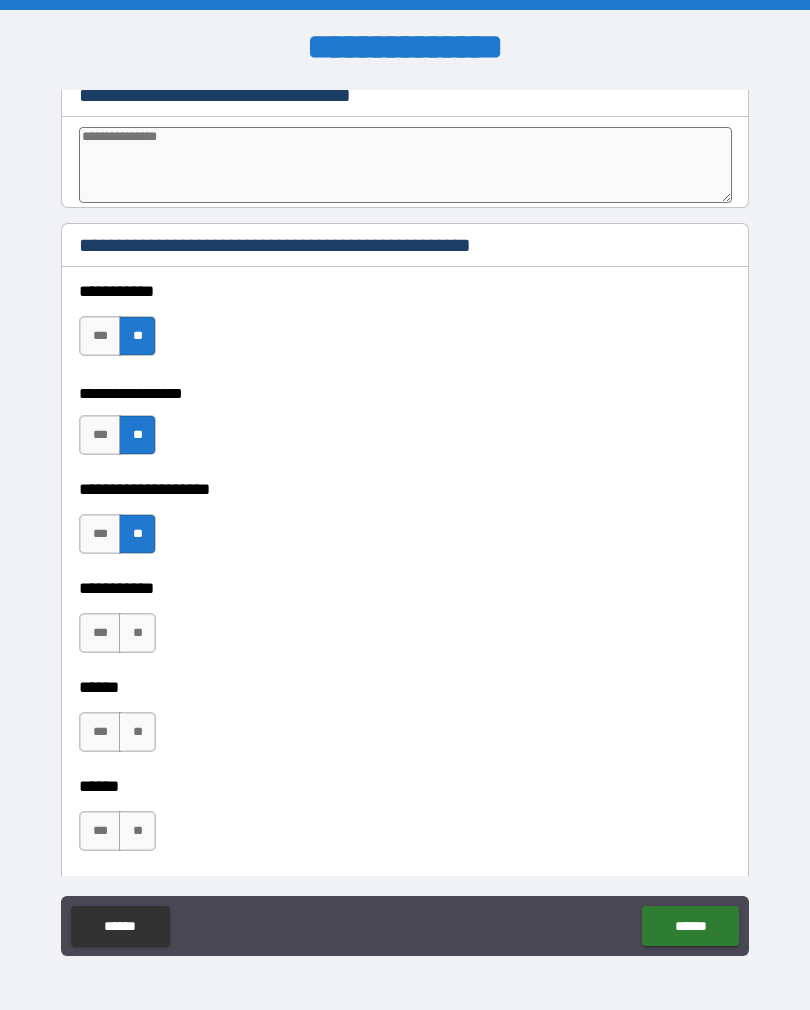 scroll, scrollTop: 2349, scrollLeft: 0, axis: vertical 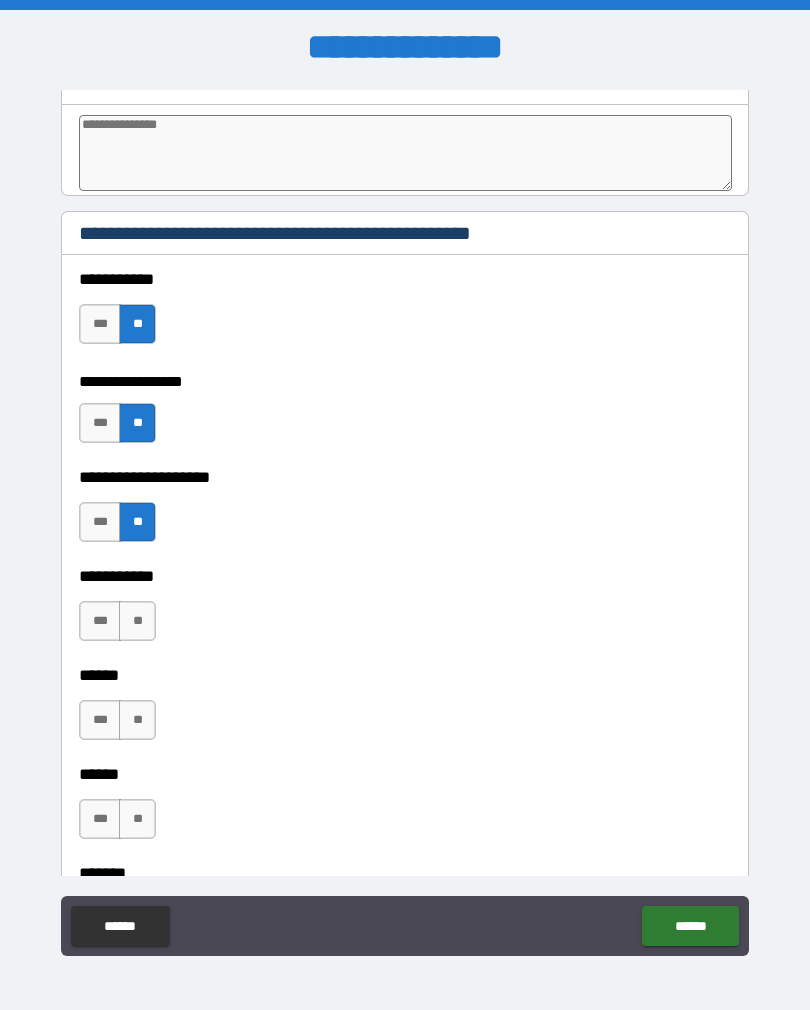 click on "**" at bounding box center (137, 621) 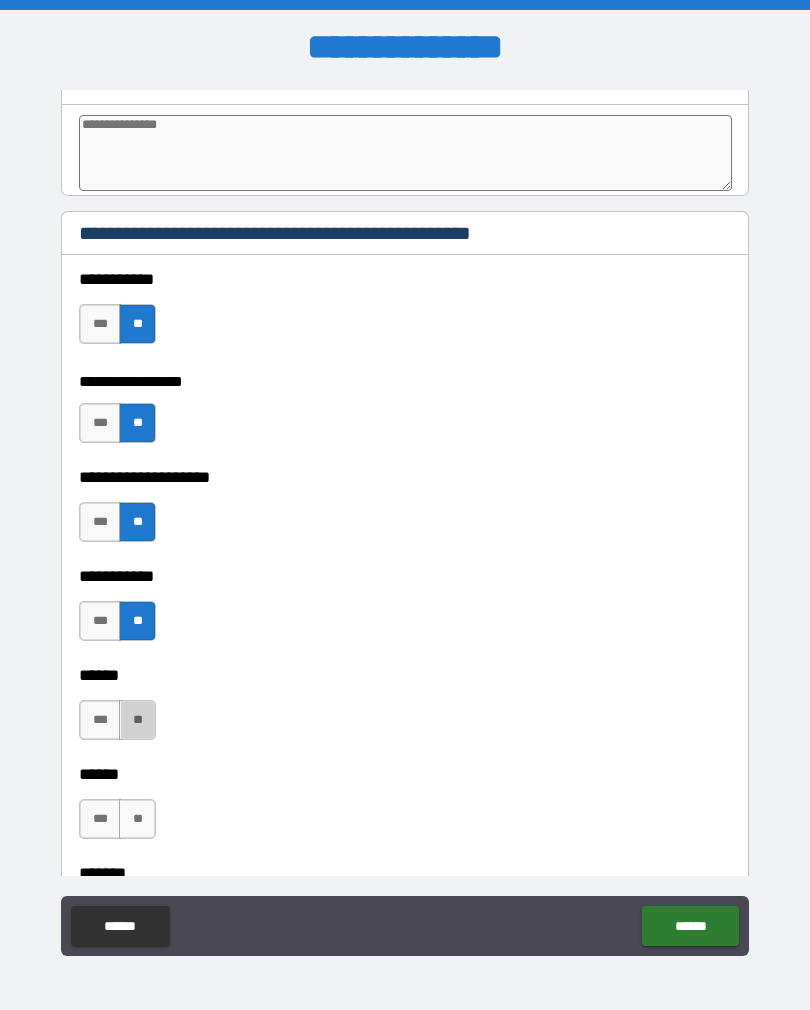 click on "**" at bounding box center (137, 720) 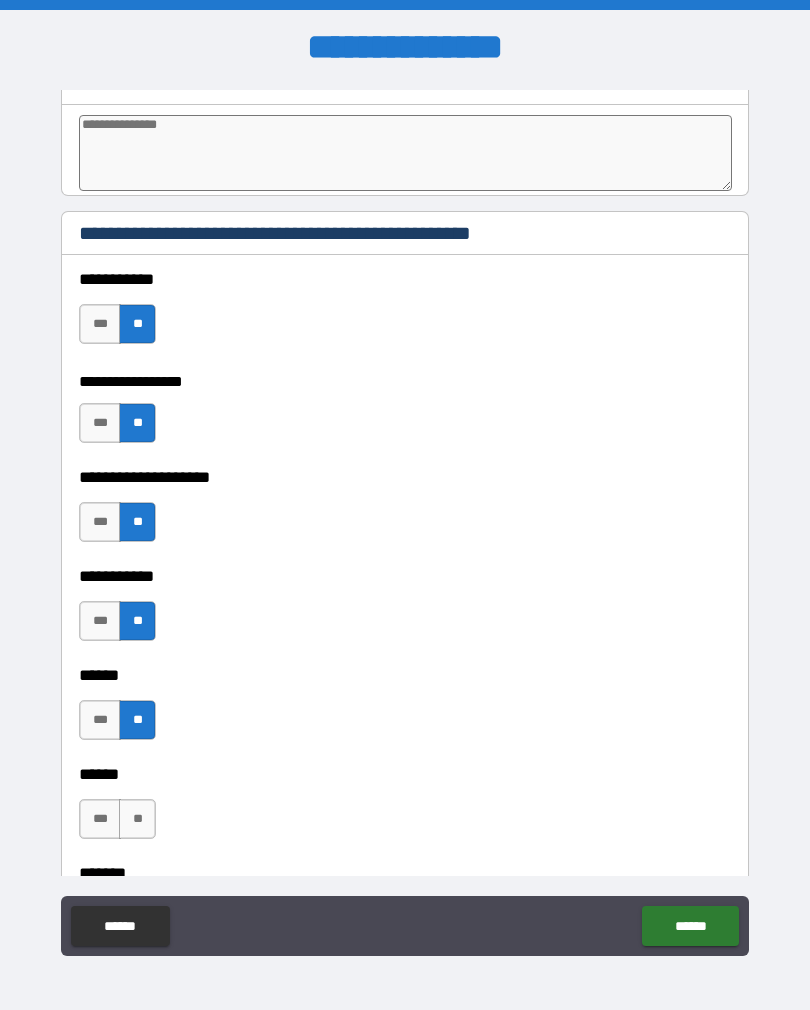 click on "**" at bounding box center (137, 819) 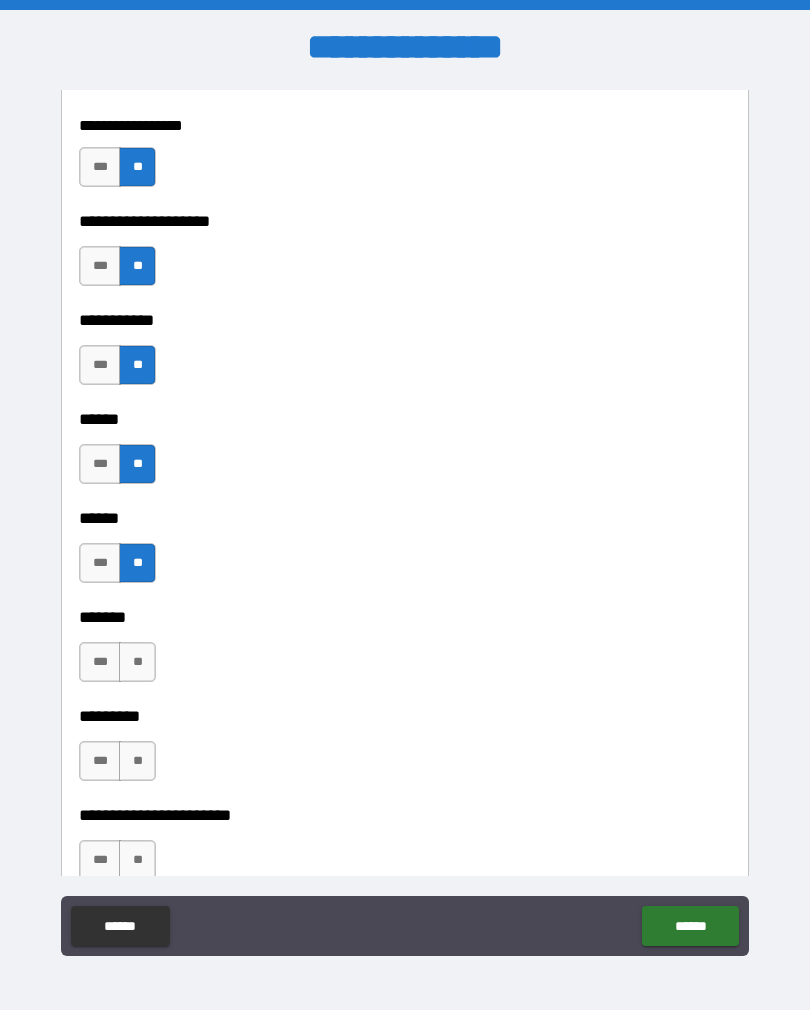 scroll, scrollTop: 2660, scrollLeft: 0, axis: vertical 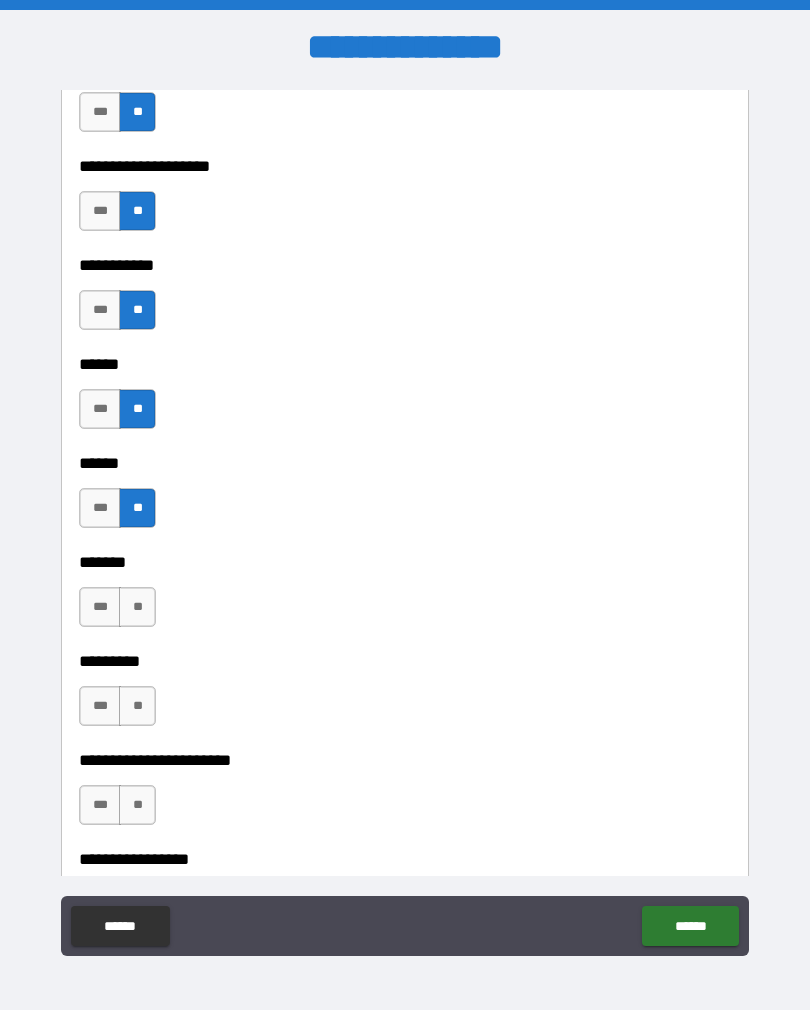 click on "**" at bounding box center (137, 607) 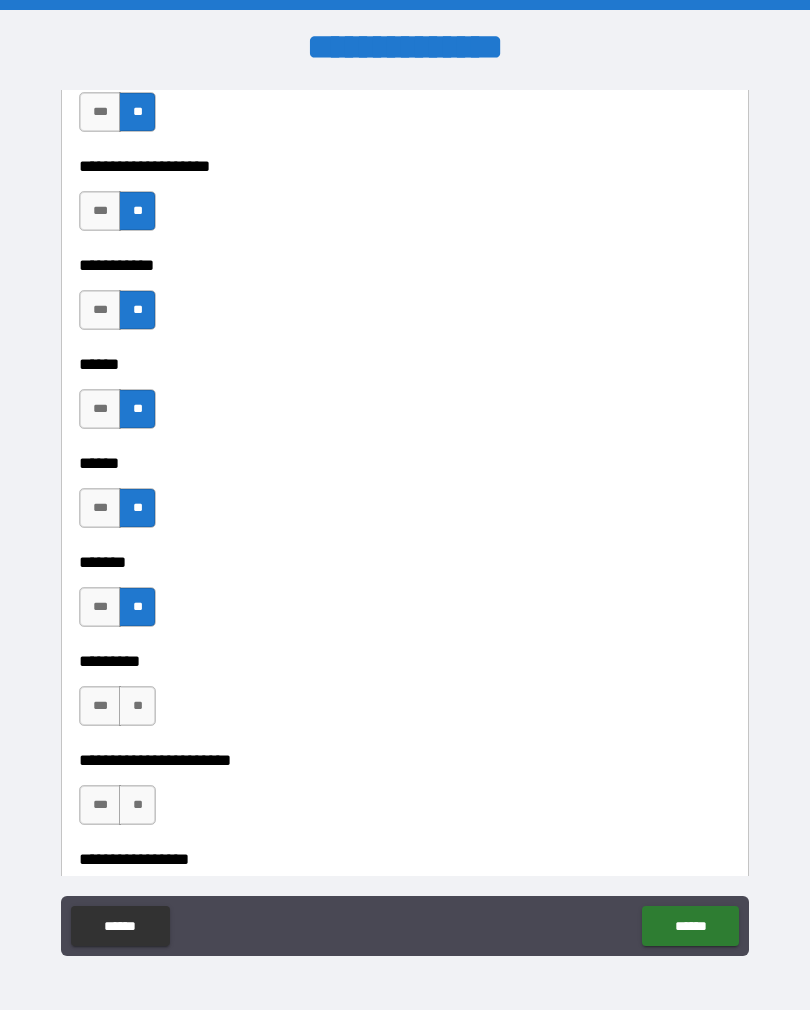 click on "**" at bounding box center [137, 706] 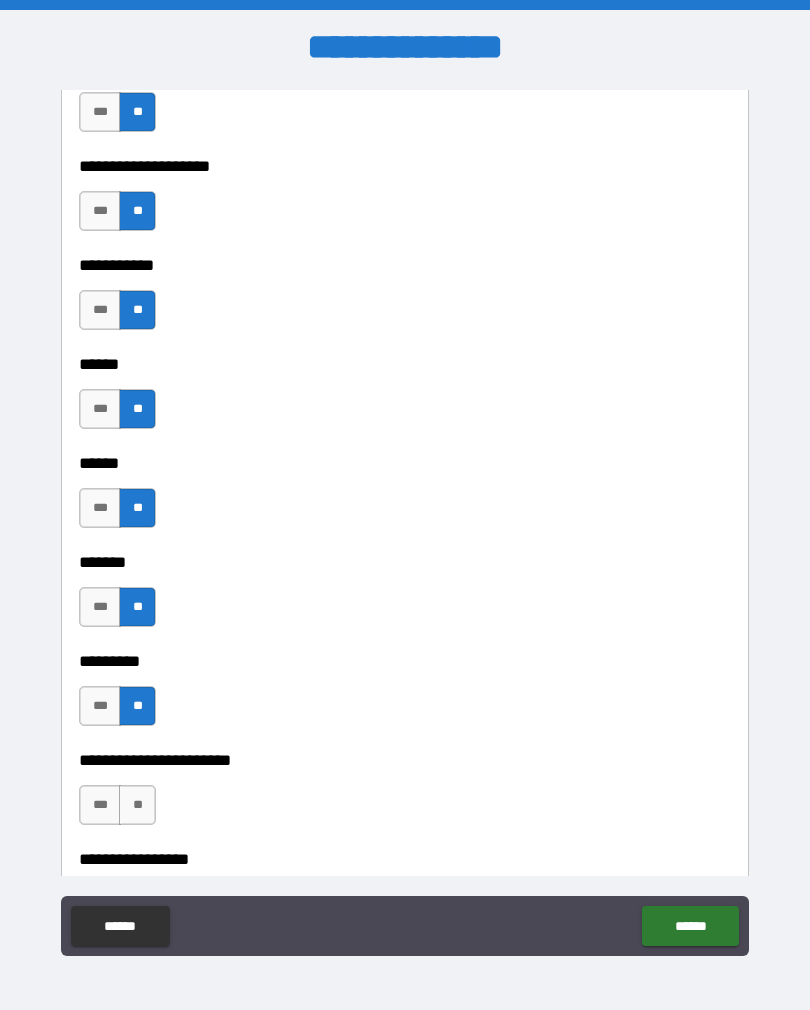 click on "**" at bounding box center [137, 805] 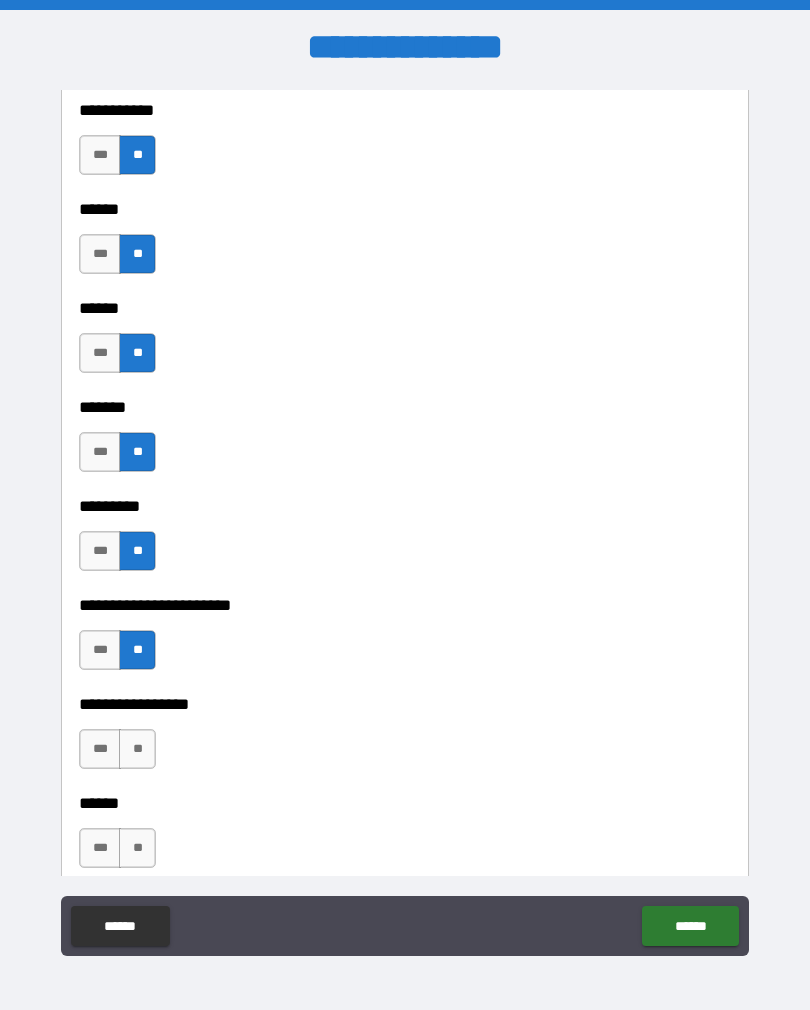 scroll, scrollTop: 2818, scrollLeft: 0, axis: vertical 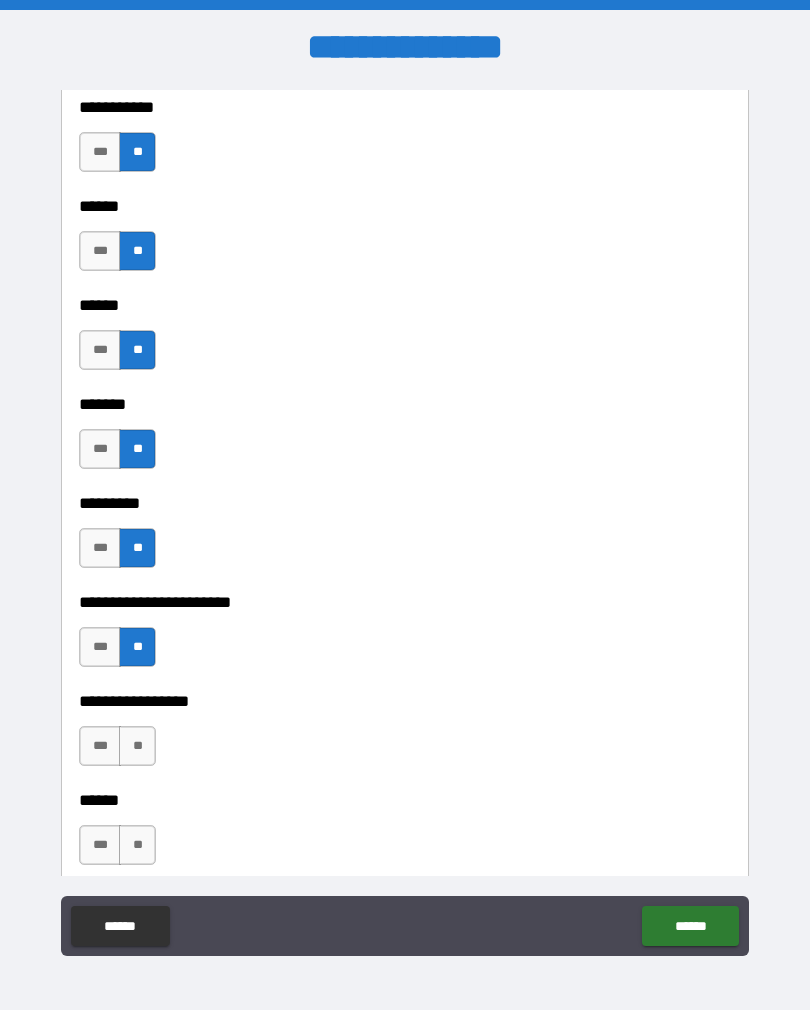 click on "**" at bounding box center [137, 746] 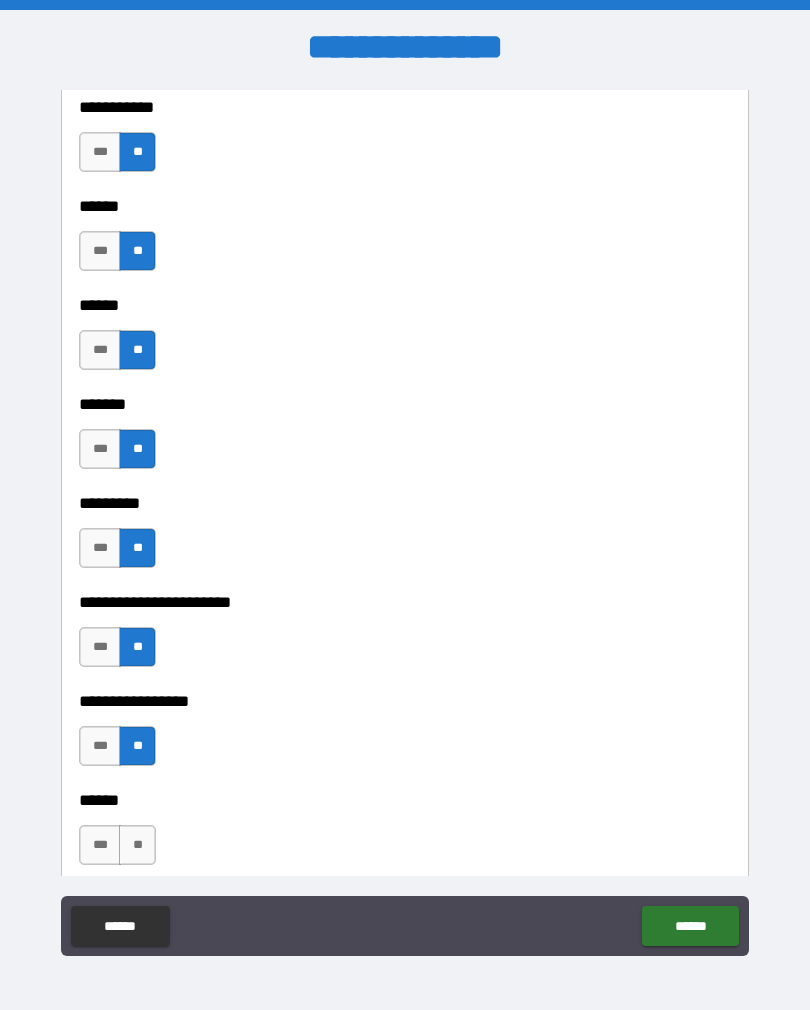 click on "**" at bounding box center (137, 845) 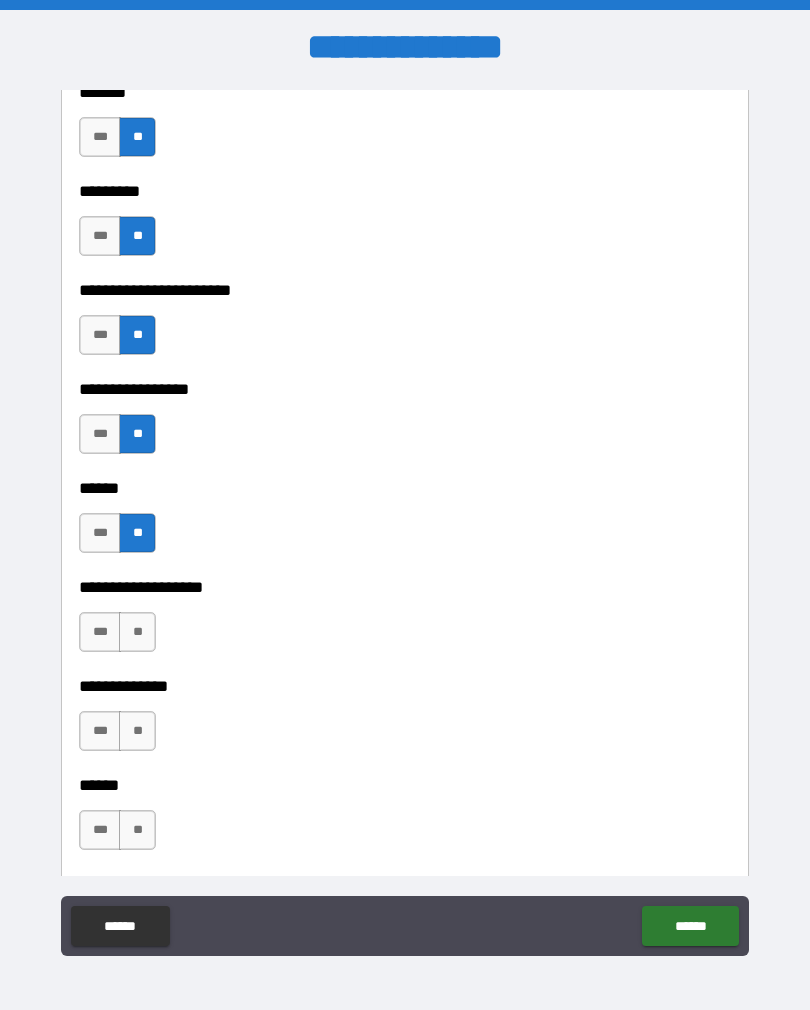 scroll, scrollTop: 3131, scrollLeft: 0, axis: vertical 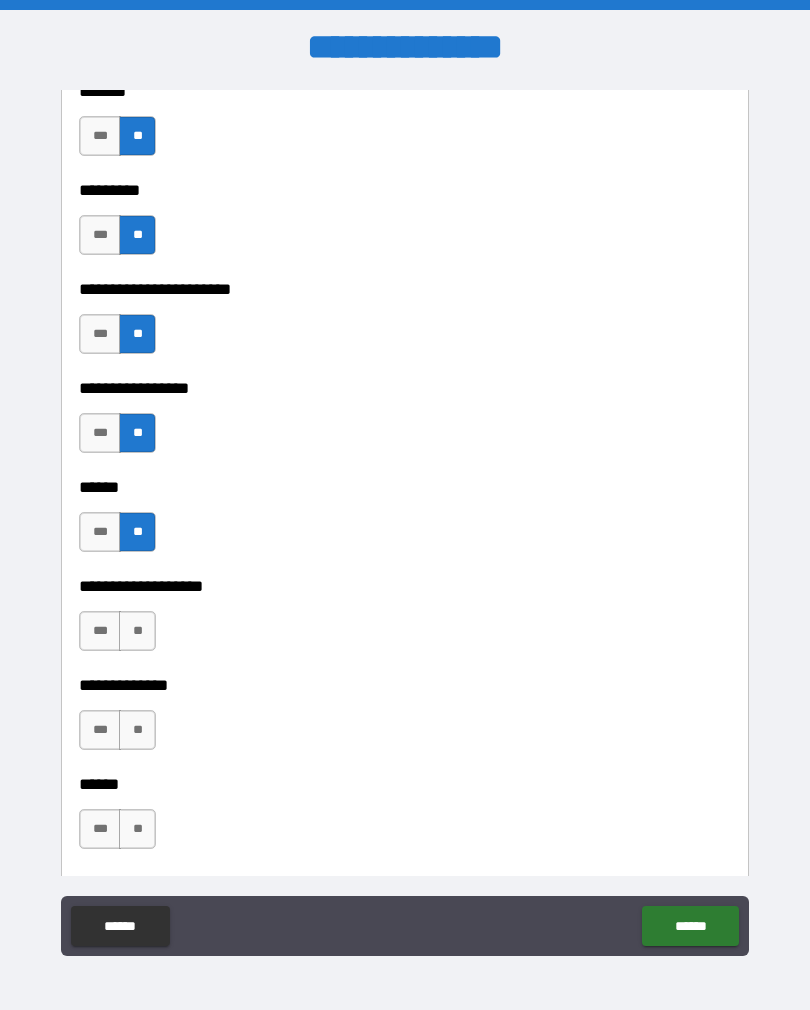 click on "**" at bounding box center [137, 631] 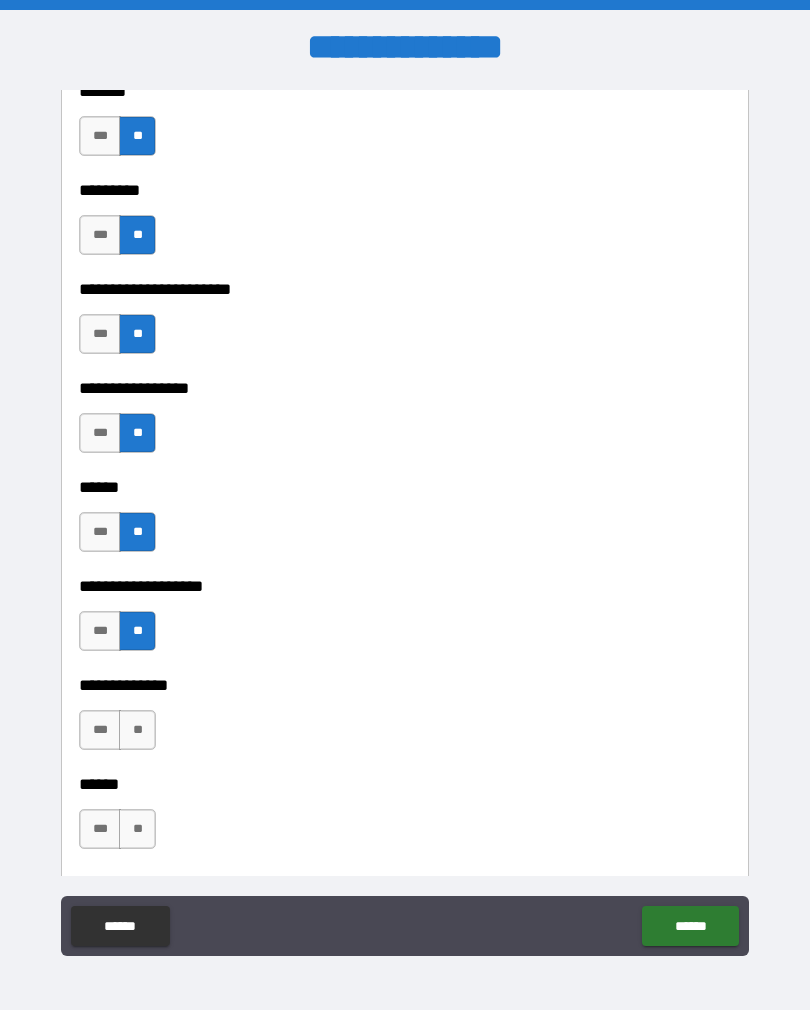 click on "**" at bounding box center (137, 730) 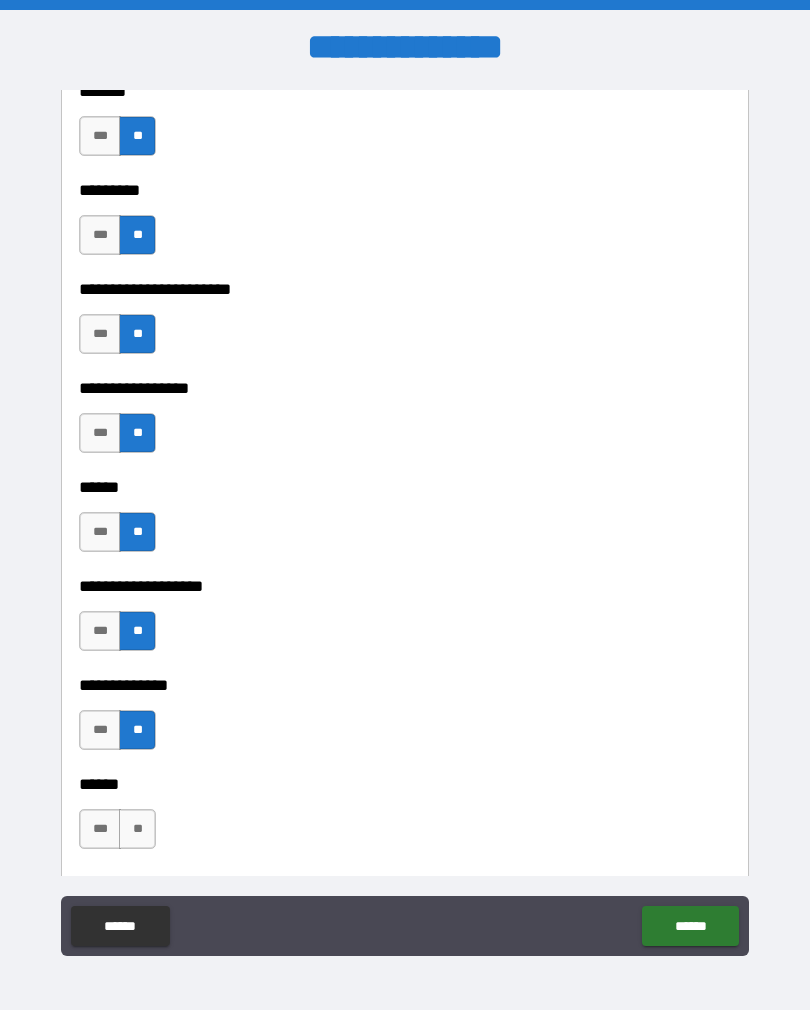 click on "**" at bounding box center [137, 829] 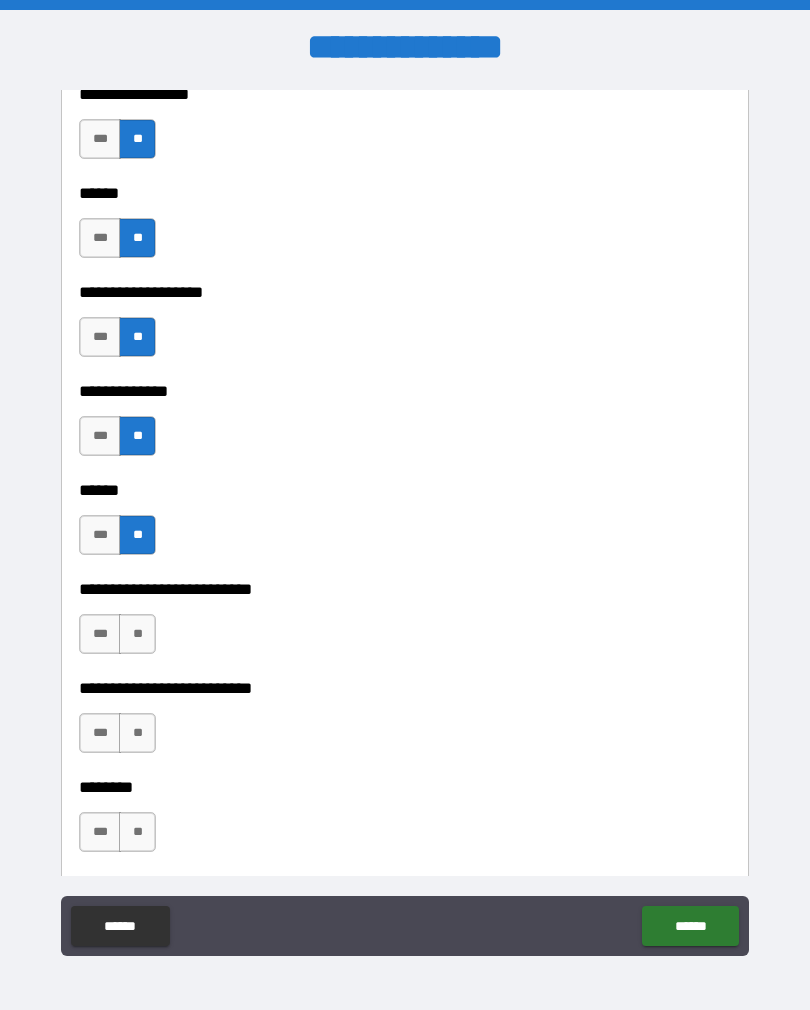 scroll, scrollTop: 3447, scrollLeft: 0, axis: vertical 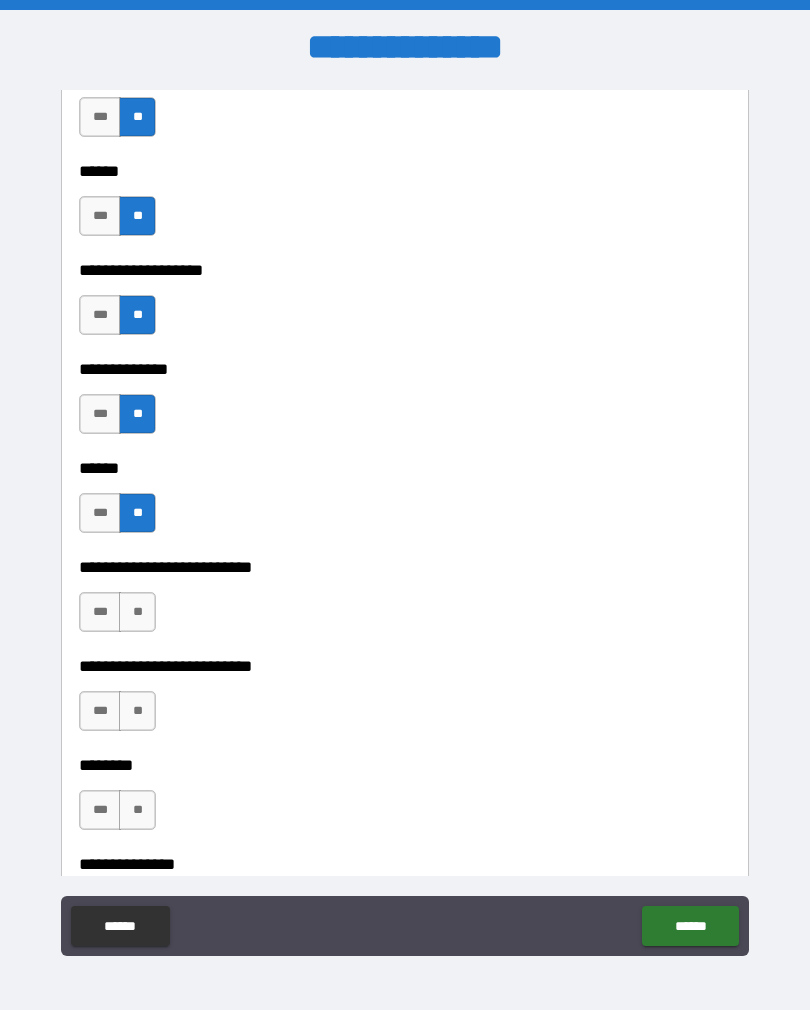 click on "**" at bounding box center [137, 612] 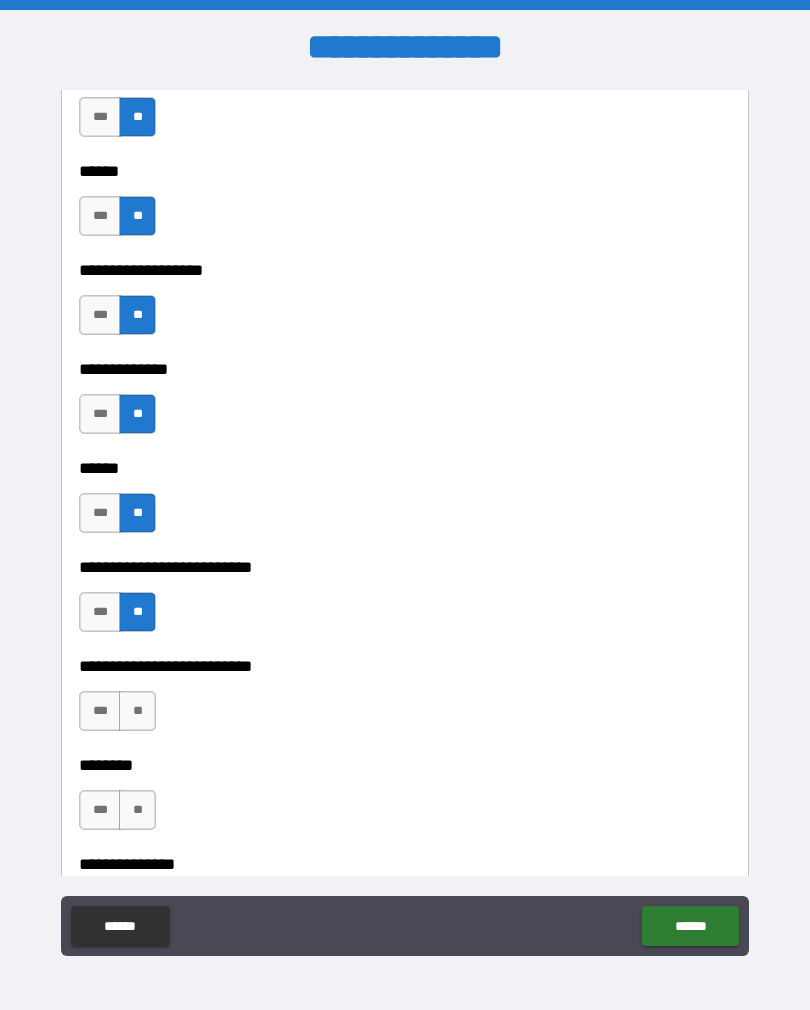 click on "**" at bounding box center (137, 711) 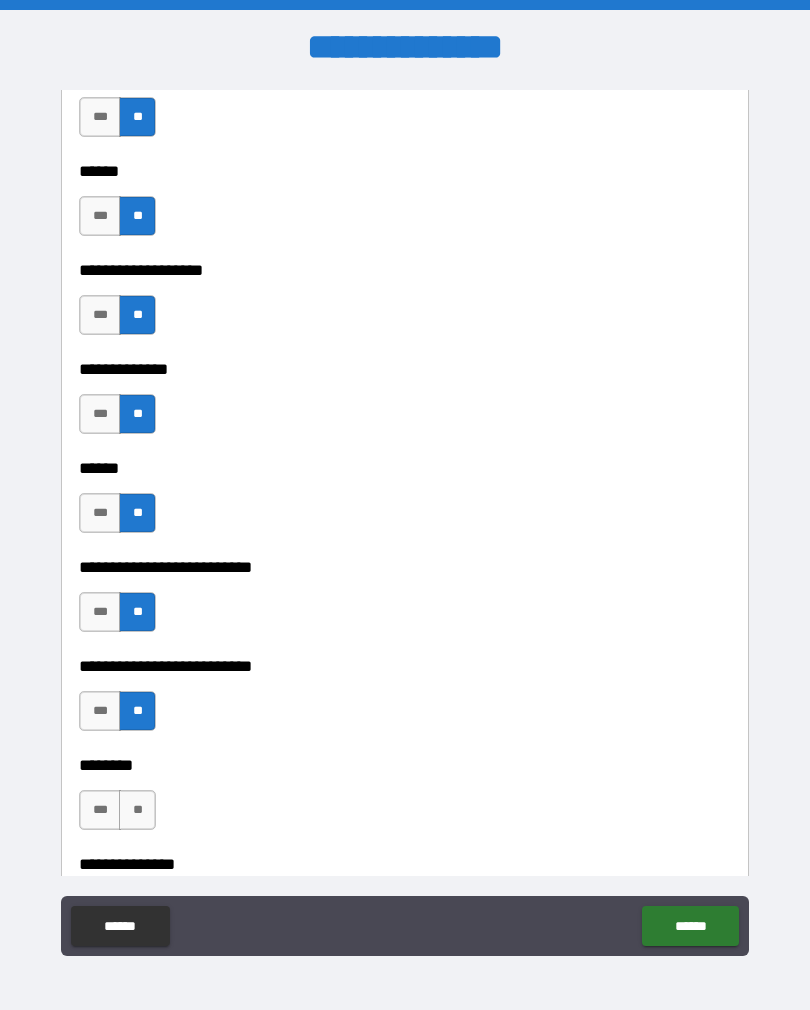click on "**" at bounding box center (137, 810) 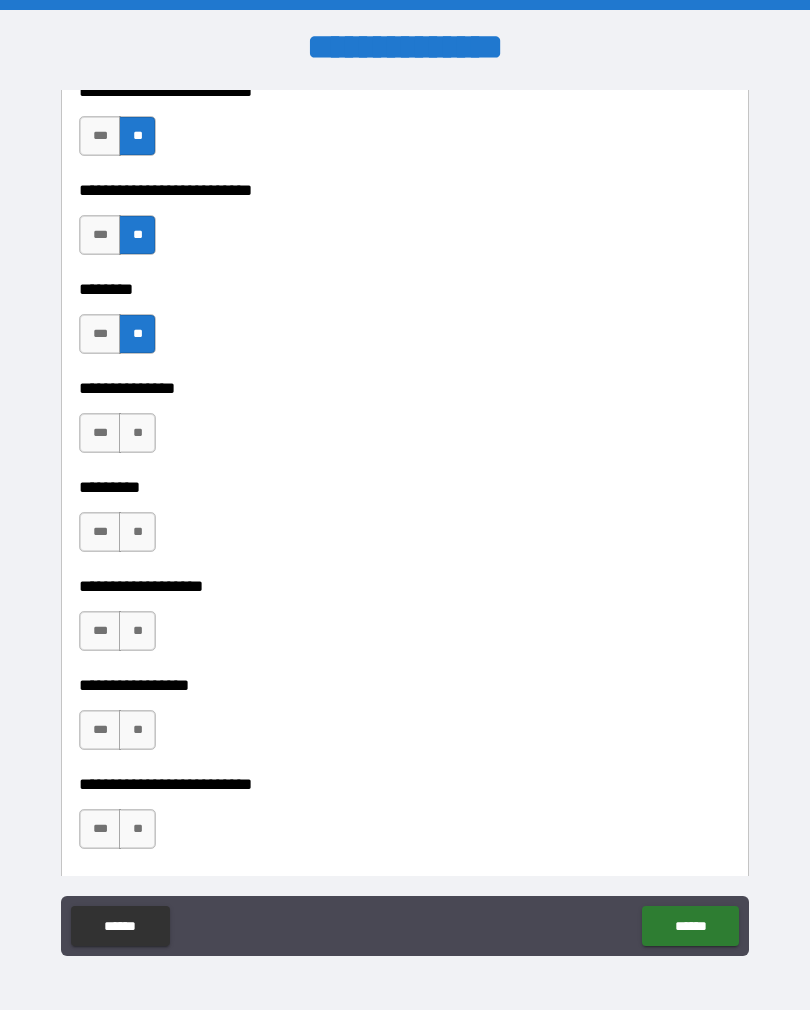 scroll, scrollTop: 3936, scrollLeft: 0, axis: vertical 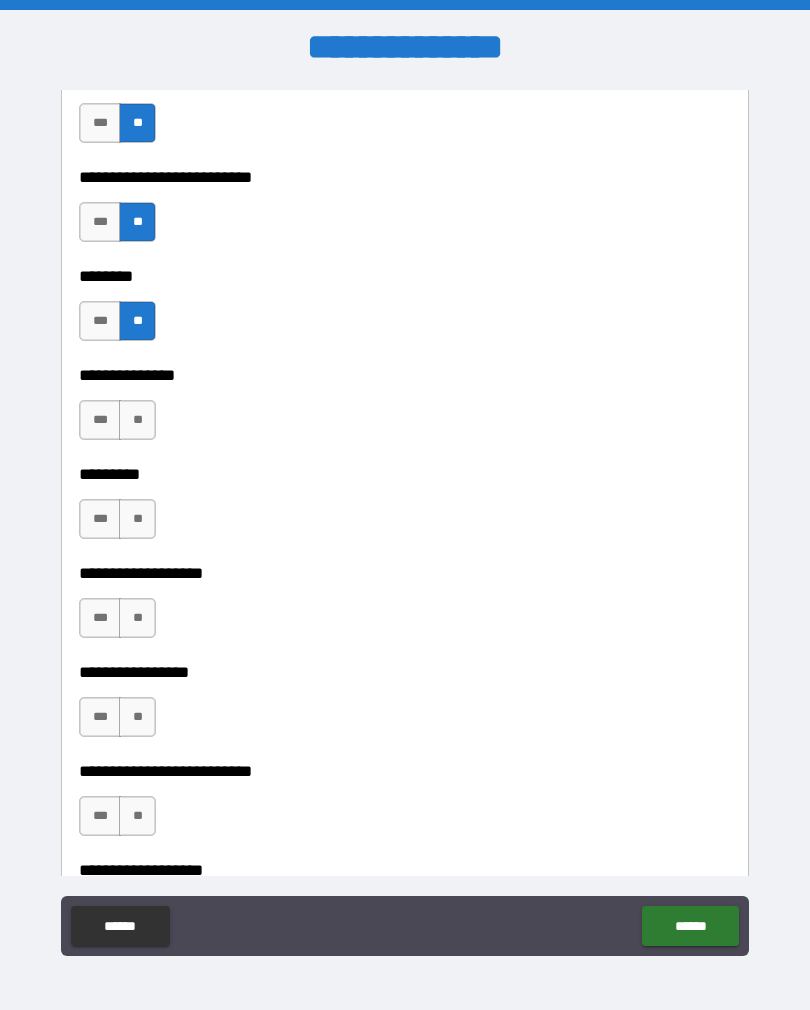 click on "**" at bounding box center [137, 420] 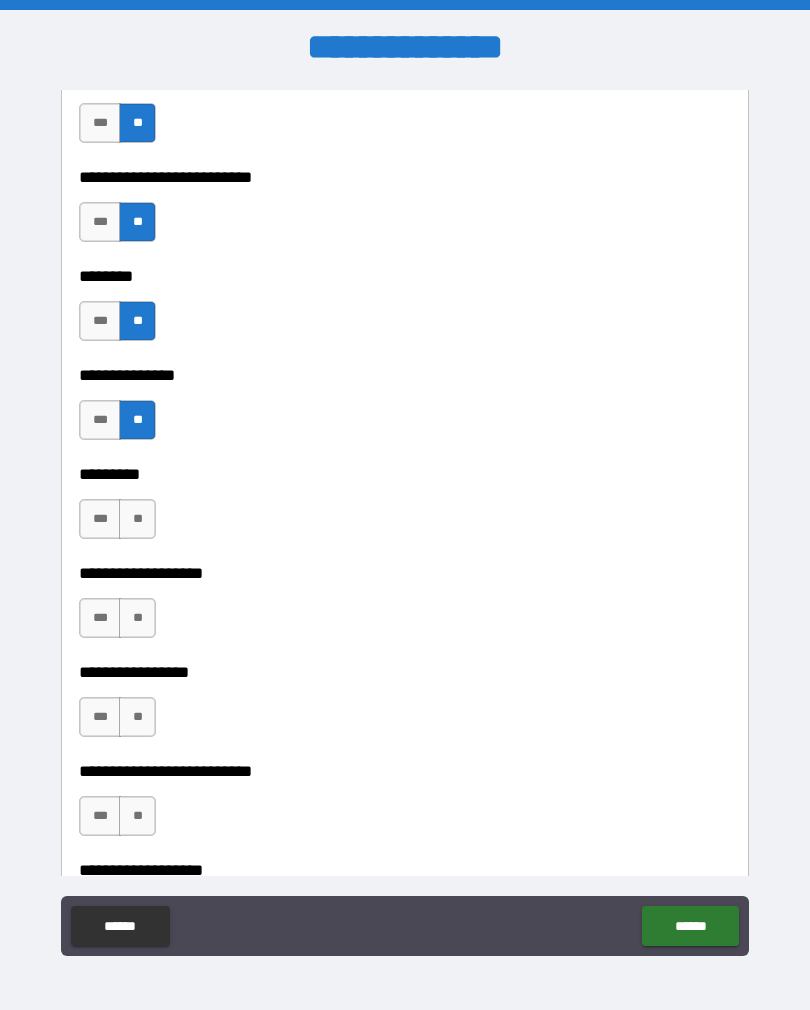 click on "**" at bounding box center (137, 519) 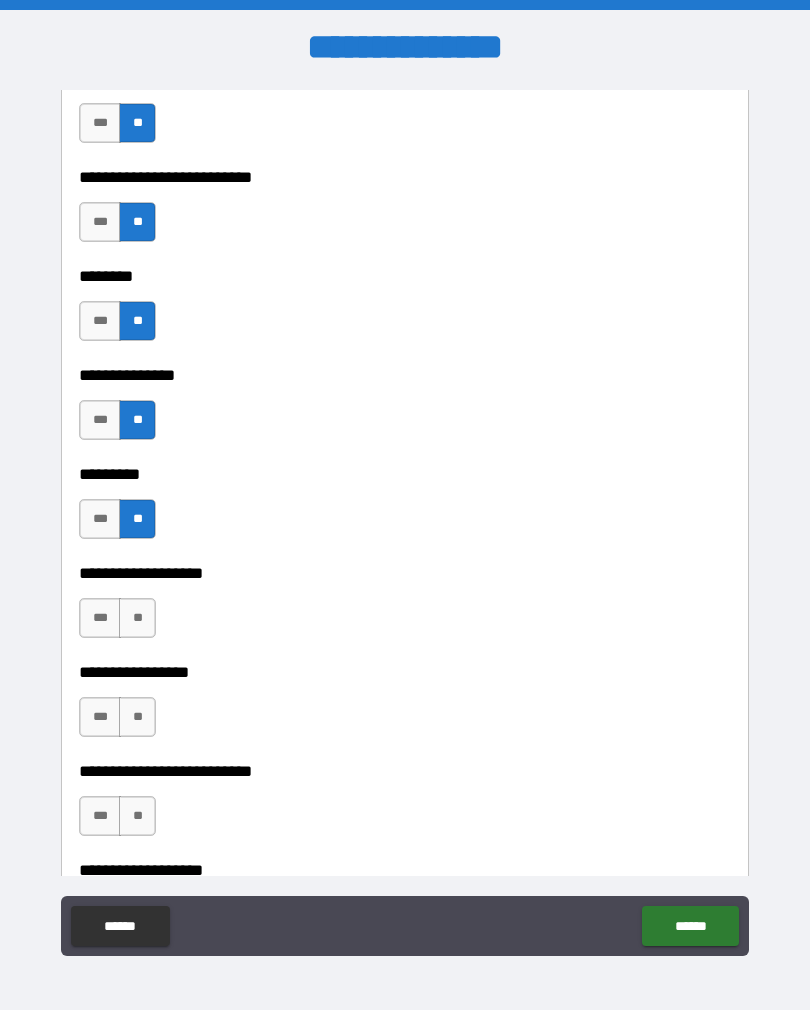 click on "**" at bounding box center [137, 618] 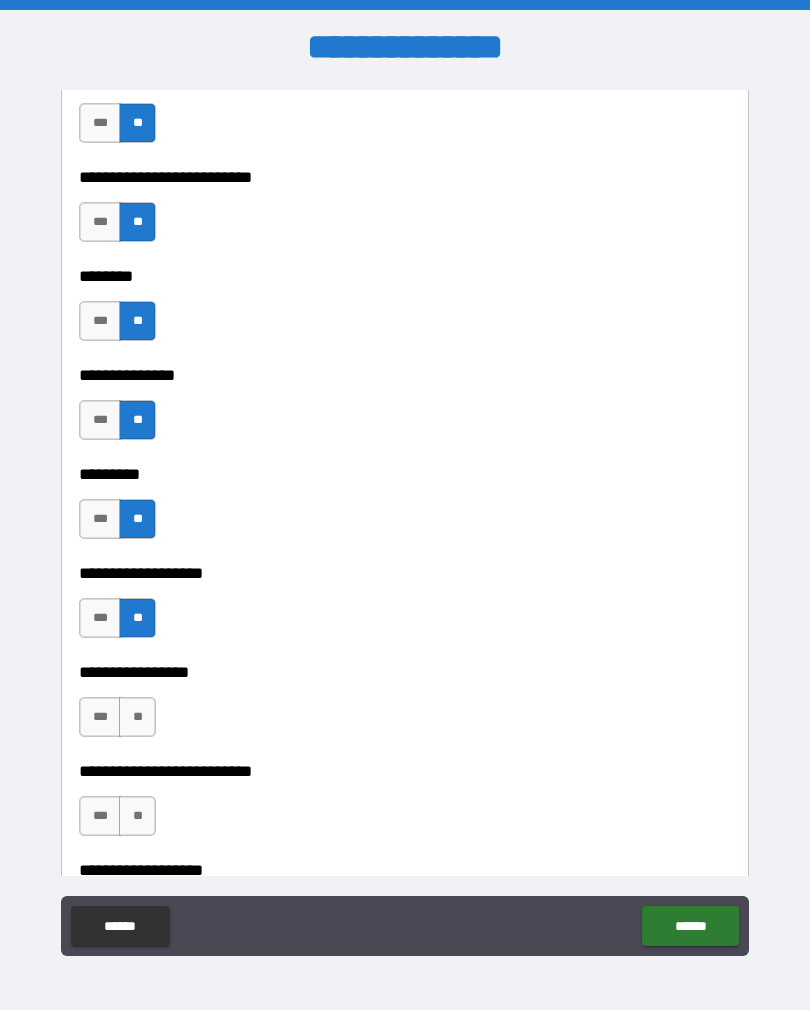 click on "**" at bounding box center (137, 717) 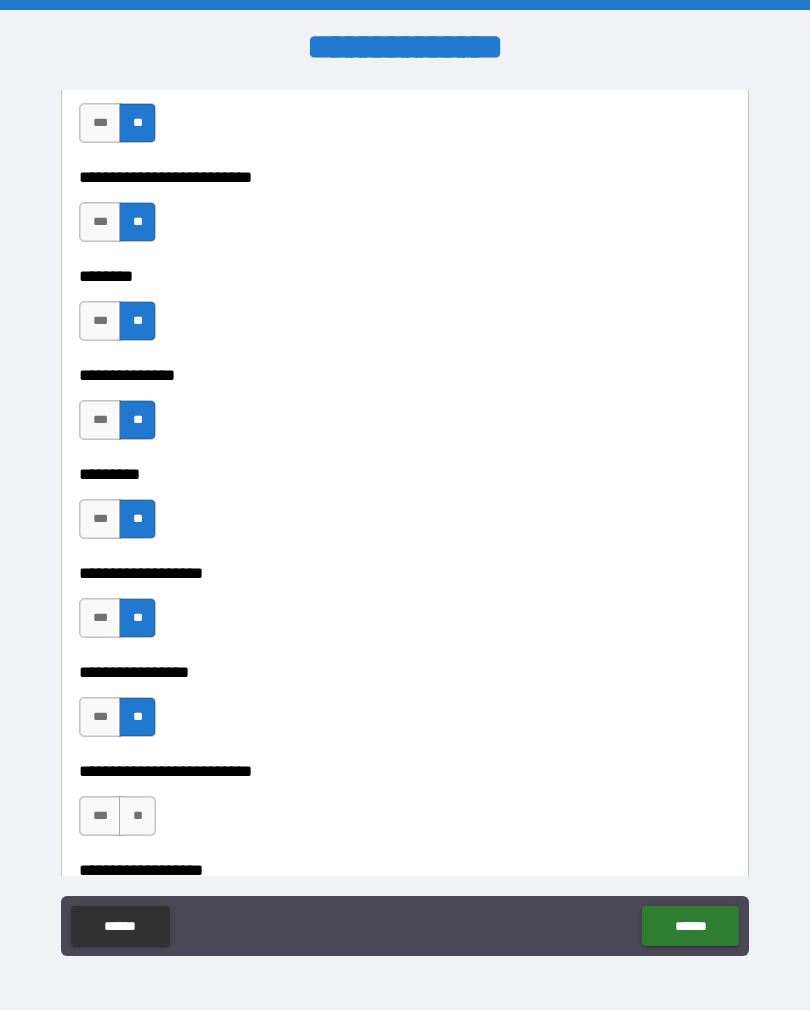 click on "**" at bounding box center (137, 816) 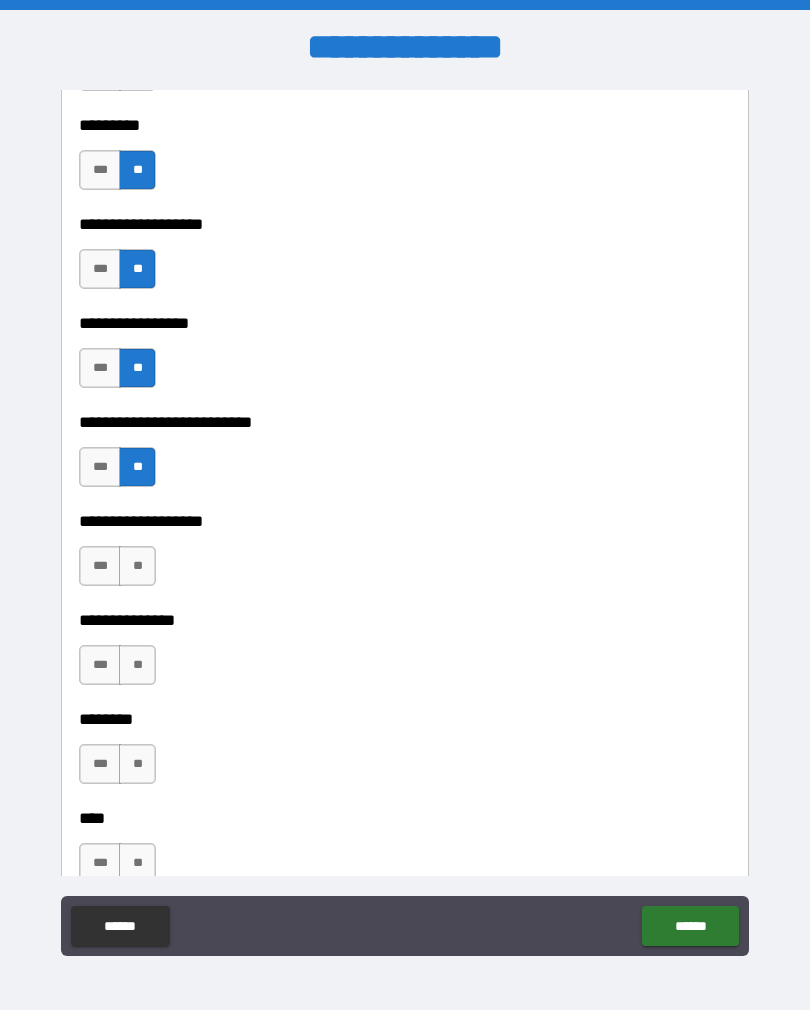 scroll, scrollTop: 4335, scrollLeft: 0, axis: vertical 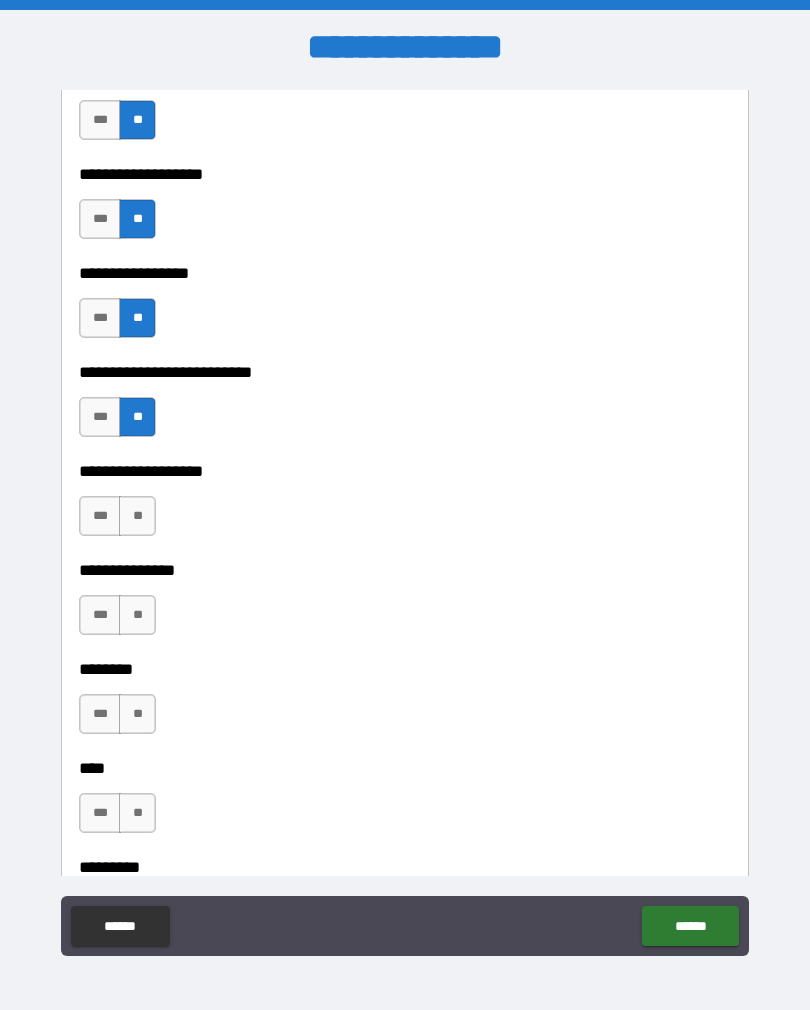 click on "**" at bounding box center [137, 516] 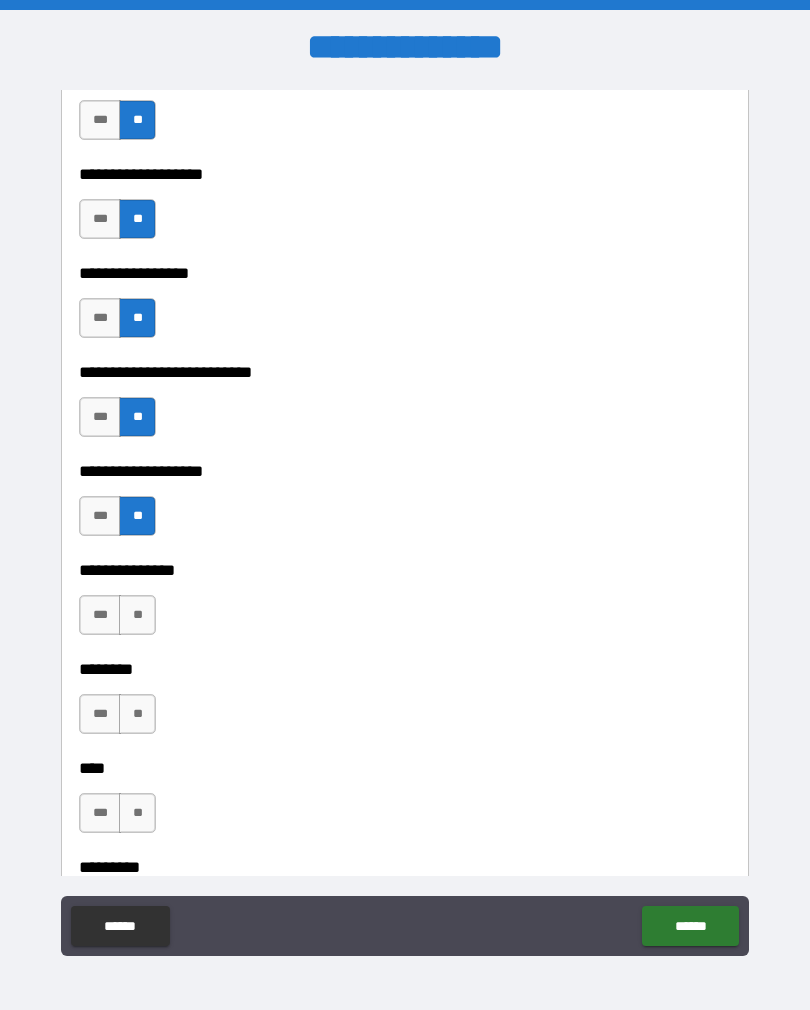 click on "**" at bounding box center (137, 615) 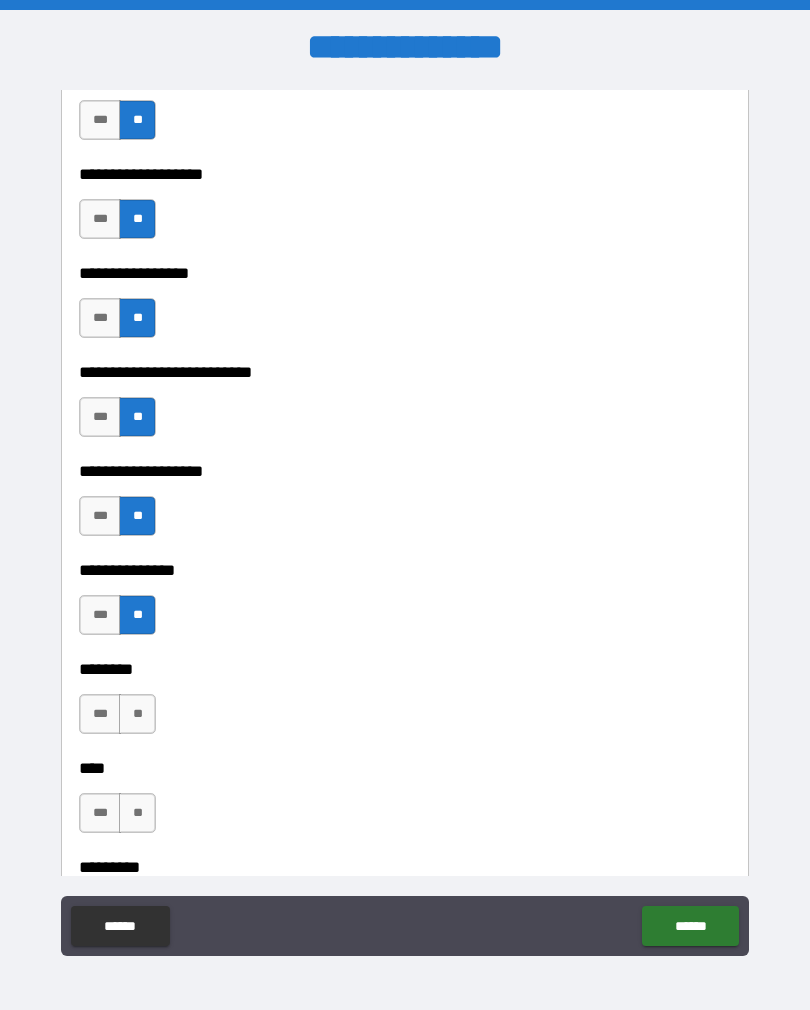 click on "**" at bounding box center [137, 714] 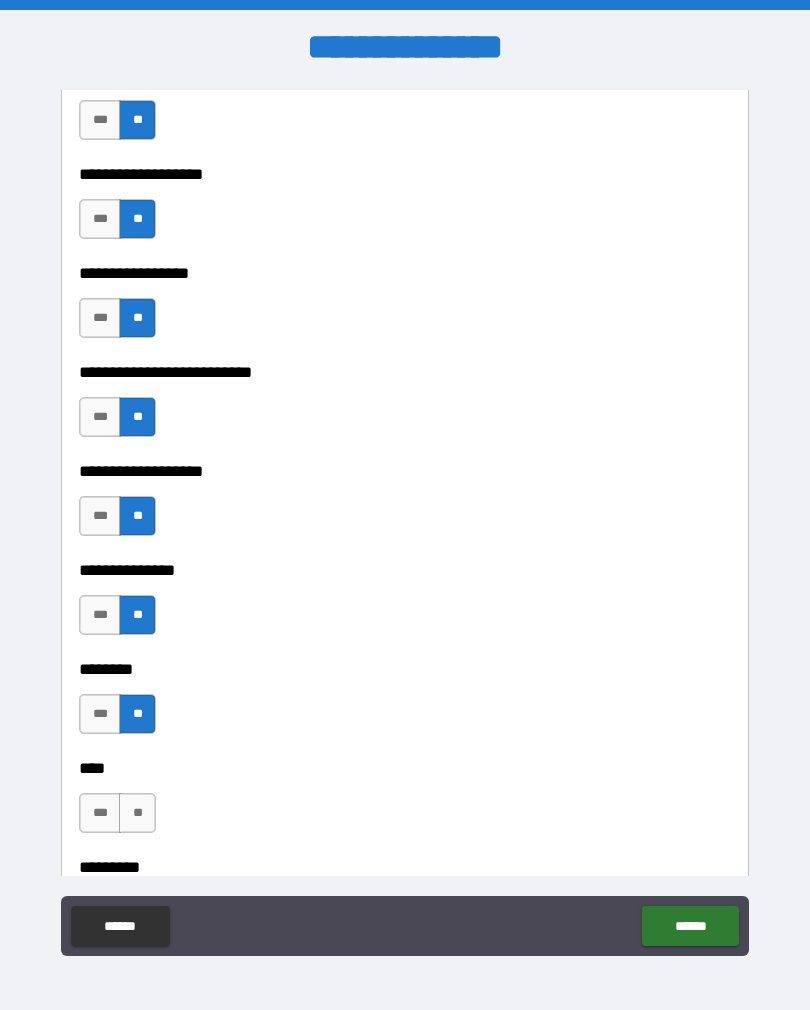 click on "**" at bounding box center (137, 813) 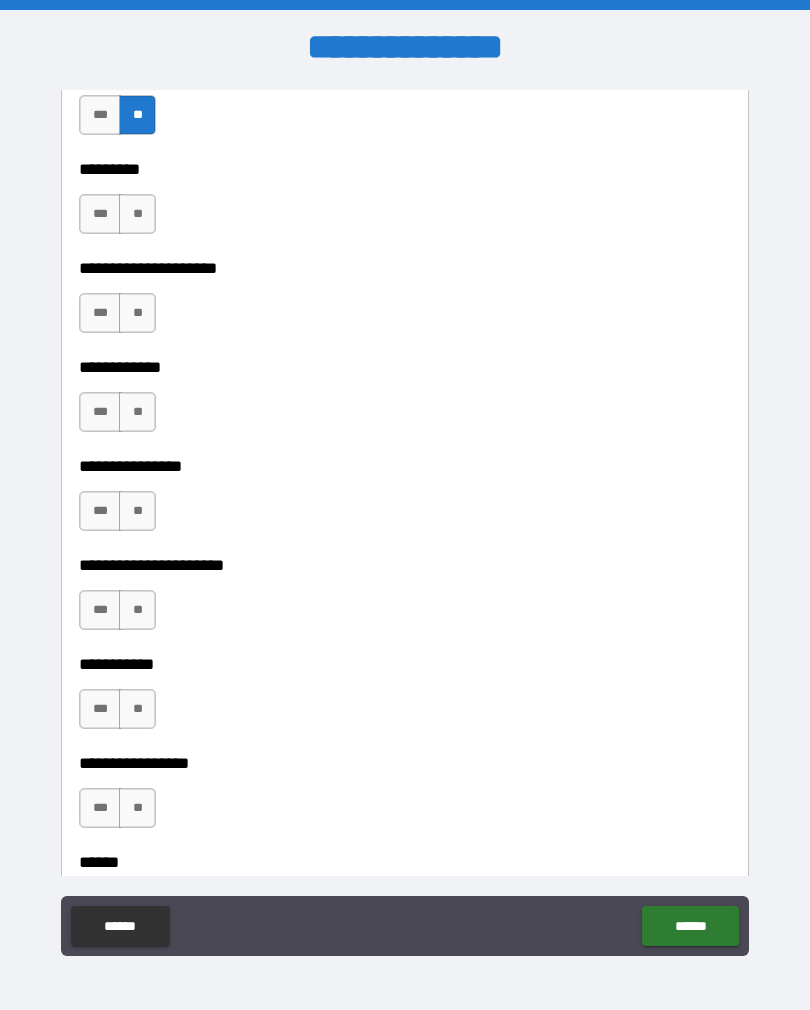 scroll, scrollTop: 5038, scrollLeft: 0, axis: vertical 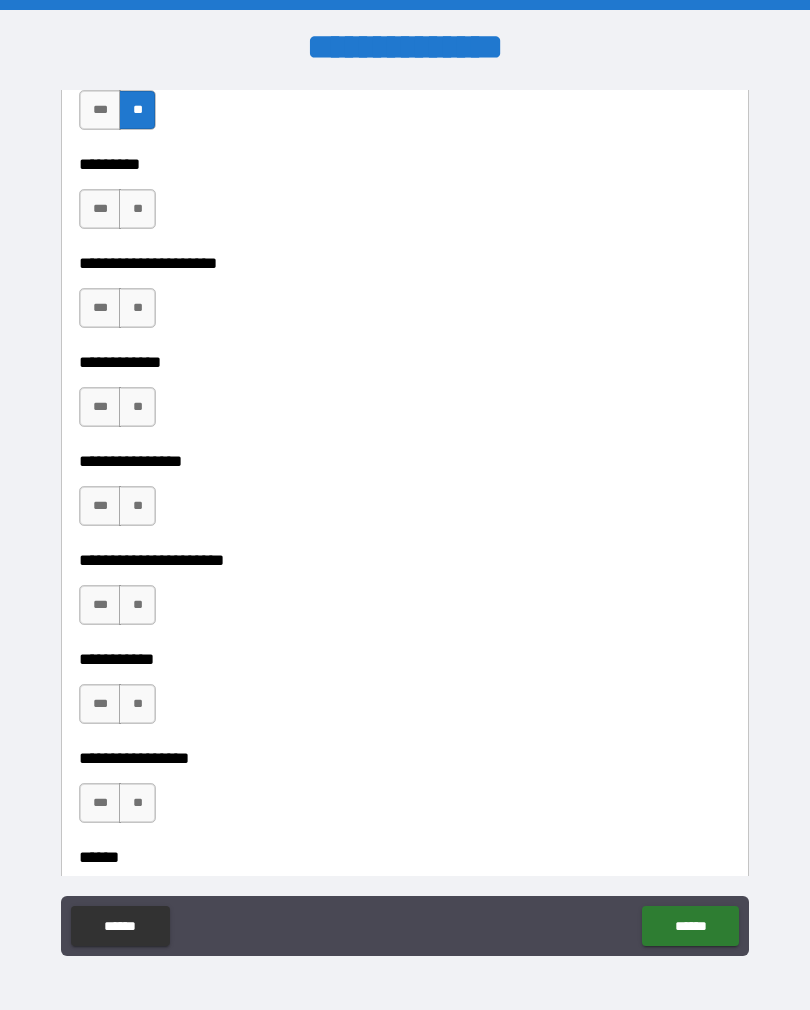 click on "**" at bounding box center (137, 209) 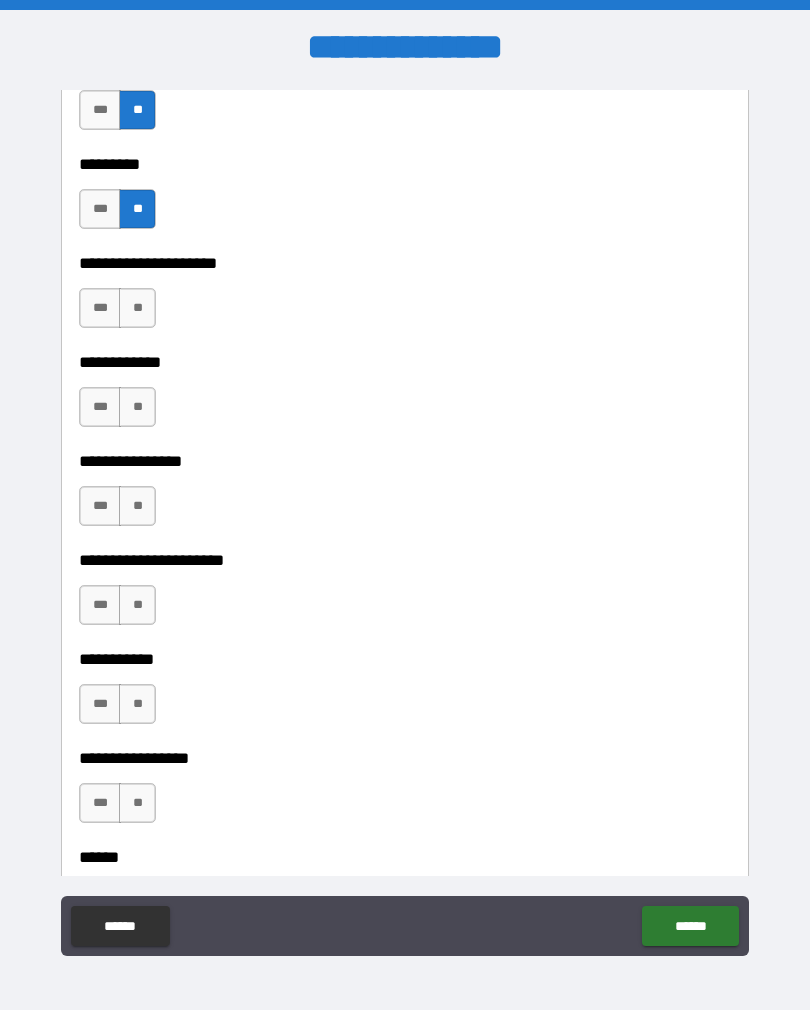 click on "**" at bounding box center (137, 308) 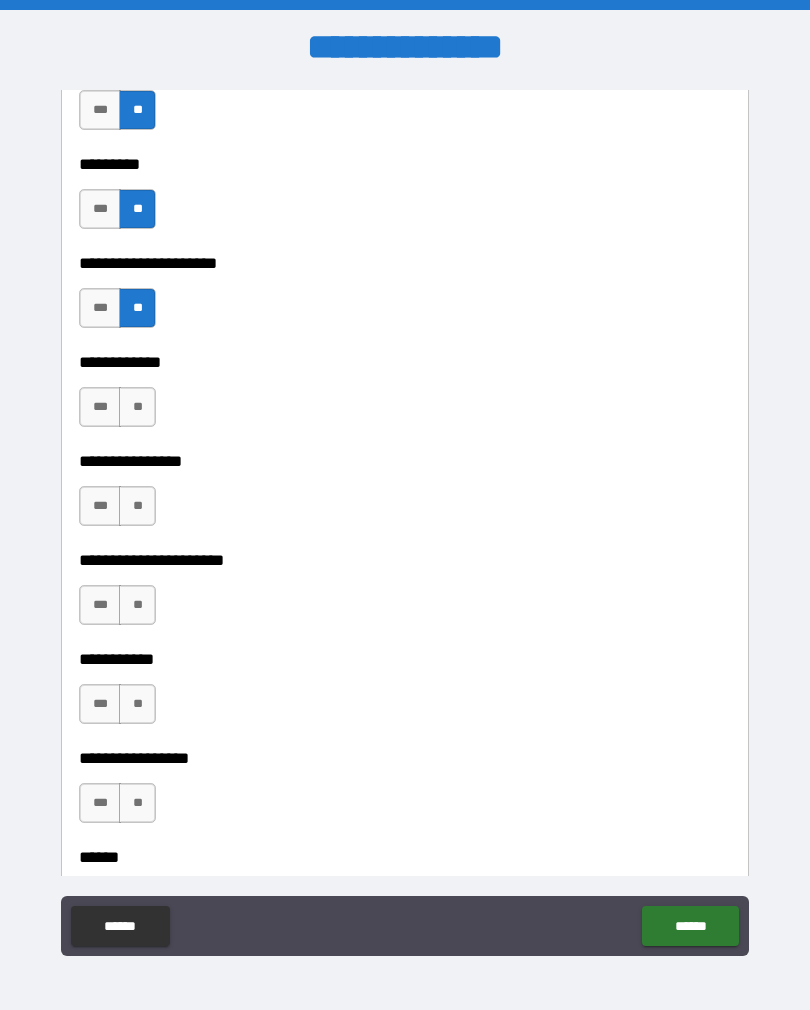 click on "**" at bounding box center (137, 407) 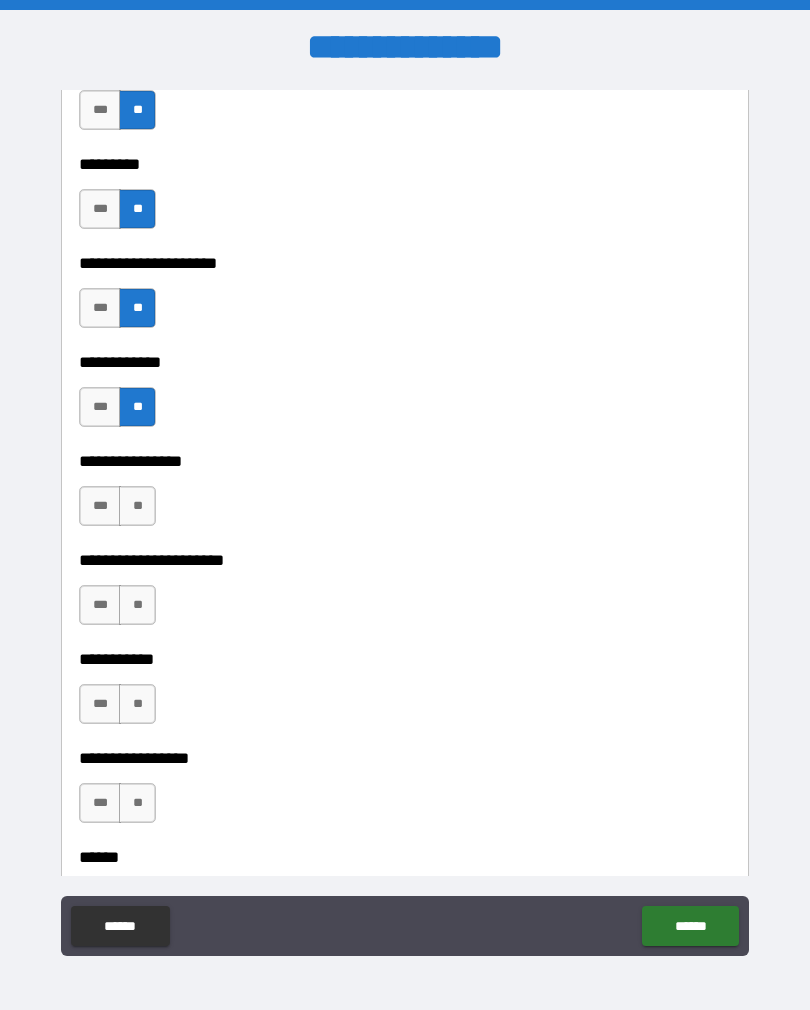 click on "**" at bounding box center (137, 506) 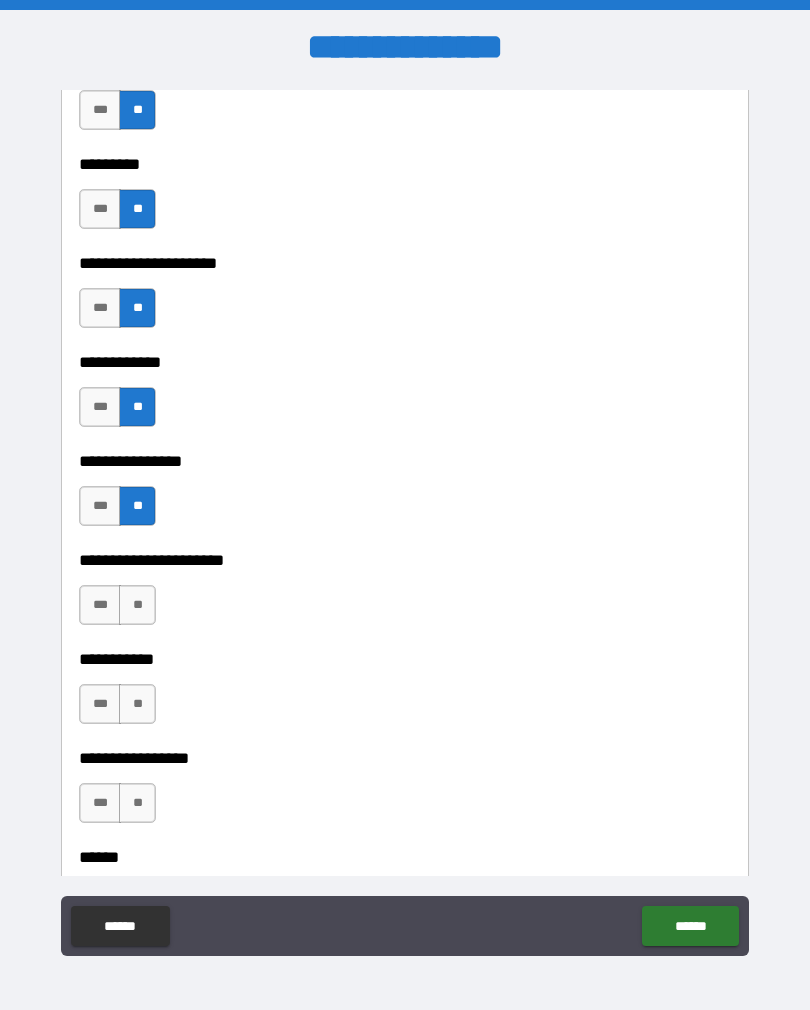 click on "**" at bounding box center (137, 605) 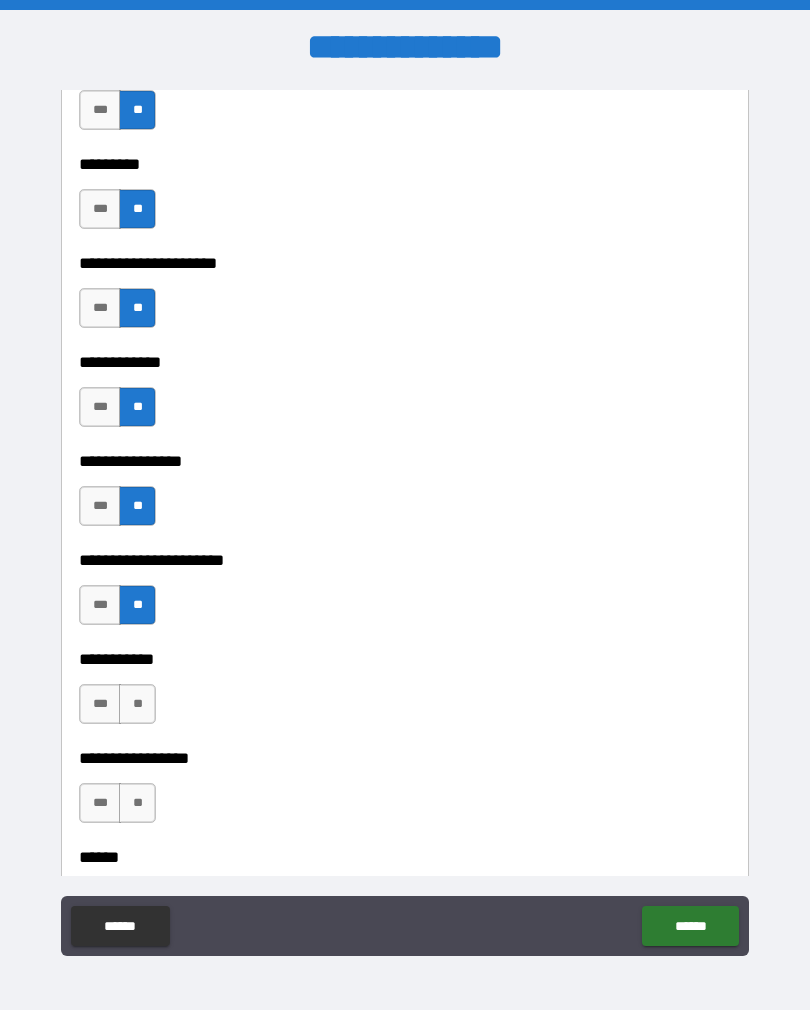 click on "**" at bounding box center (137, 704) 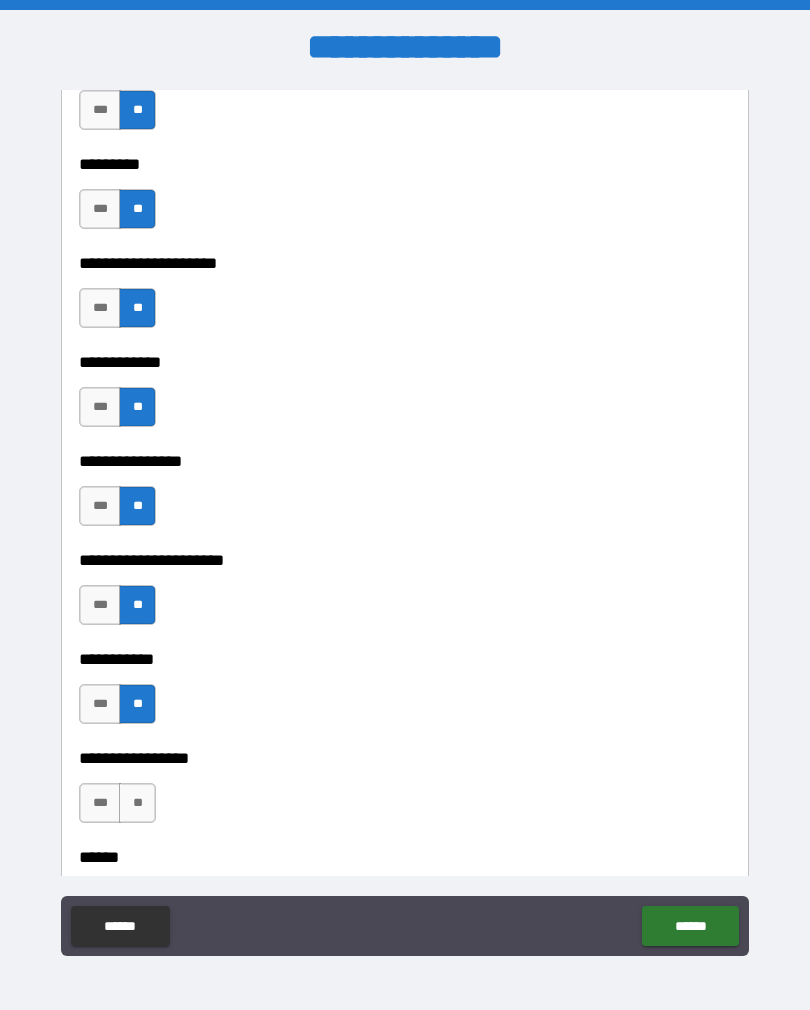 click on "**" at bounding box center [137, 803] 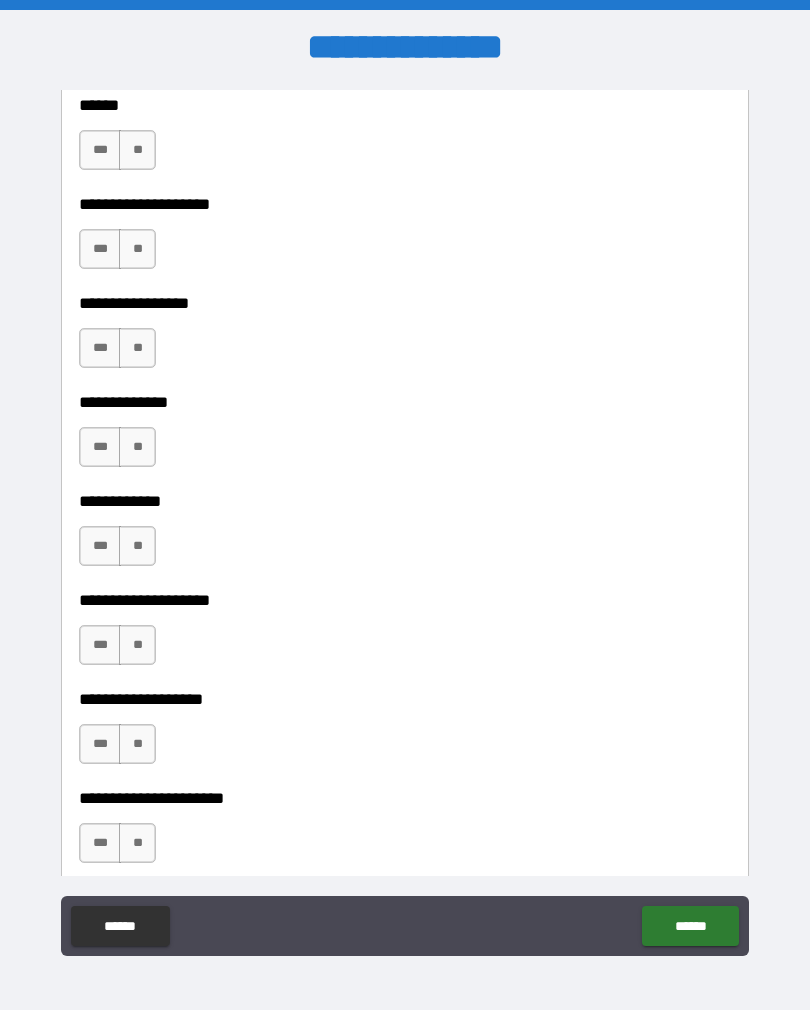 scroll, scrollTop: 5764, scrollLeft: 0, axis: vertical 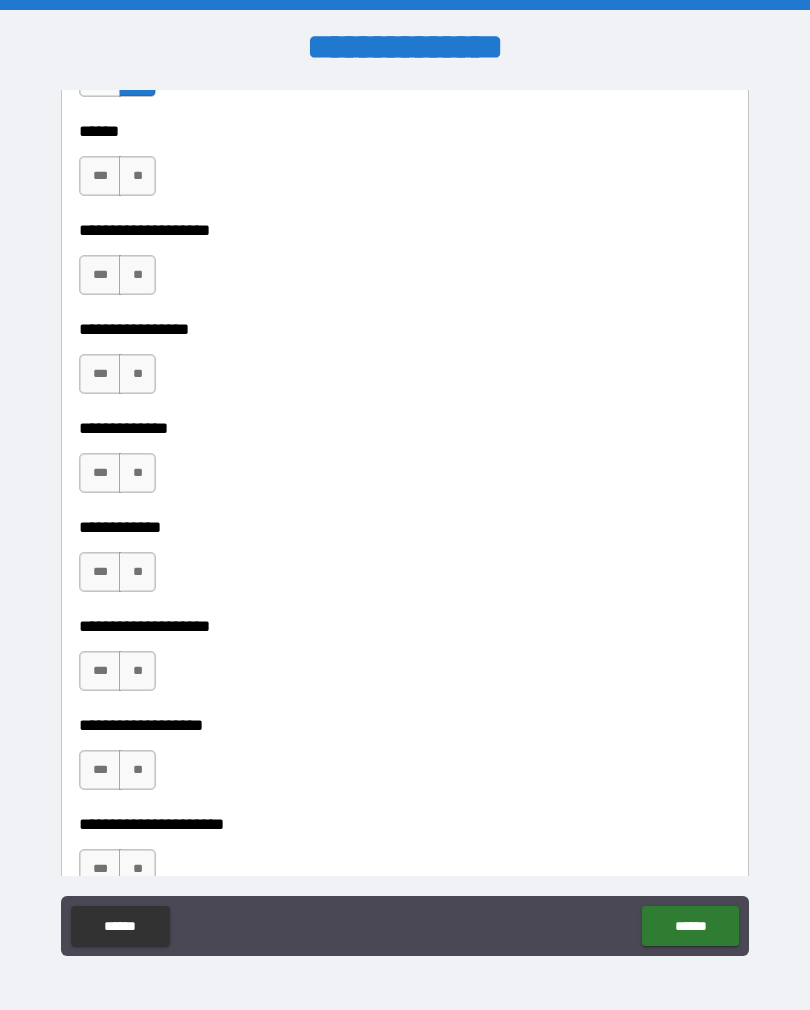 click on "**" at bounding box center [137, 176] 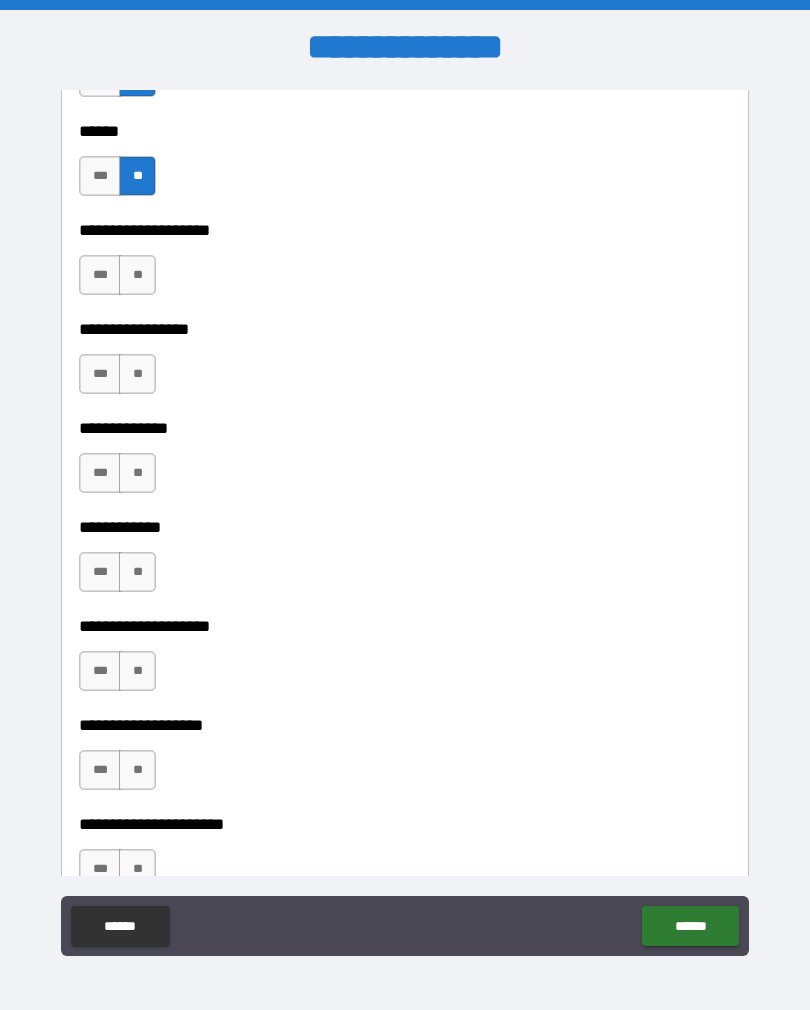 click on "**" at bounding box center (137, 275) 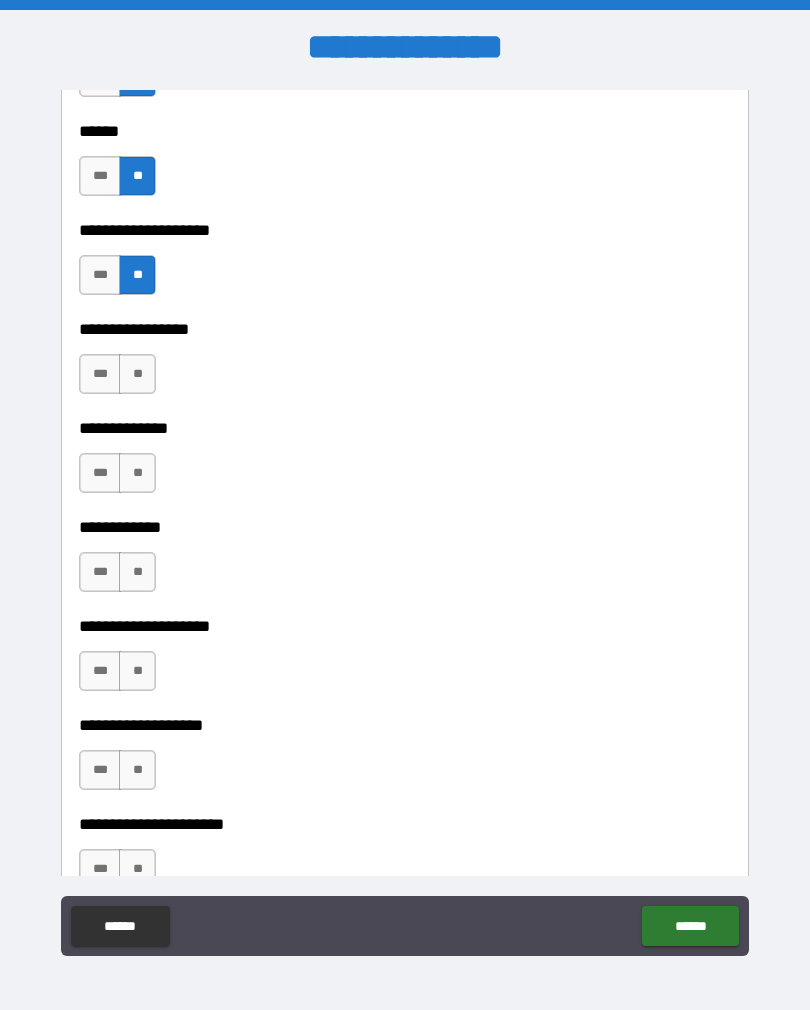 click on "**" at bounding box center (137, 374) 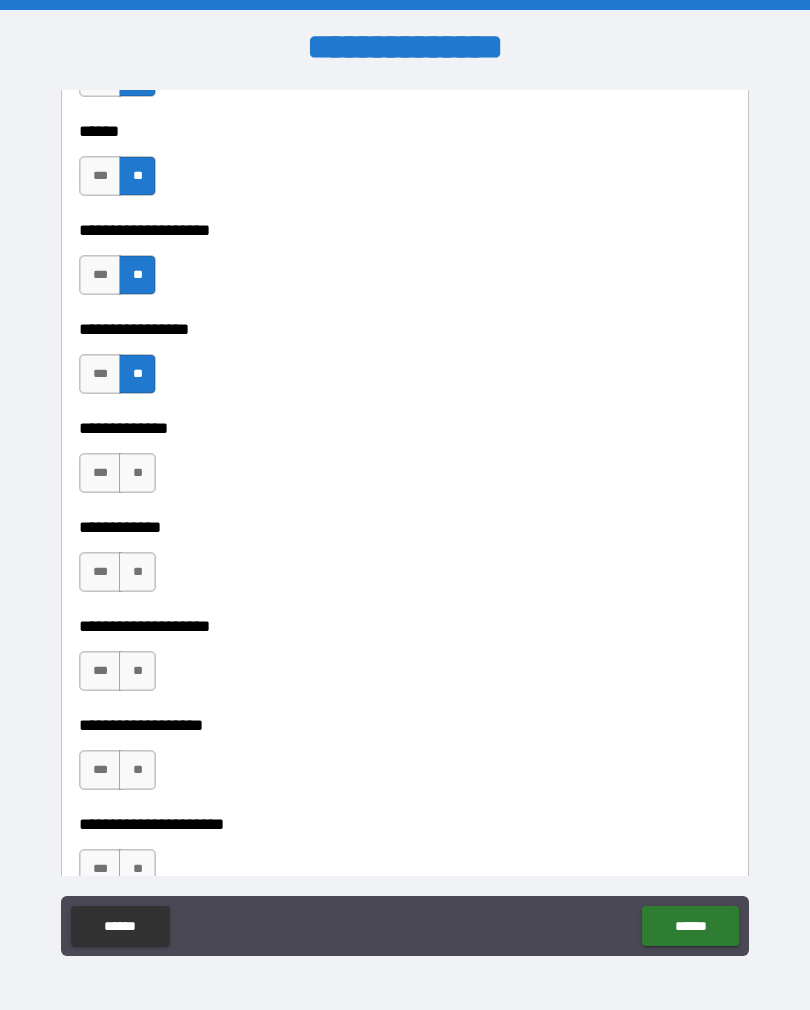 click on "**" at bounding box center (137, 473) 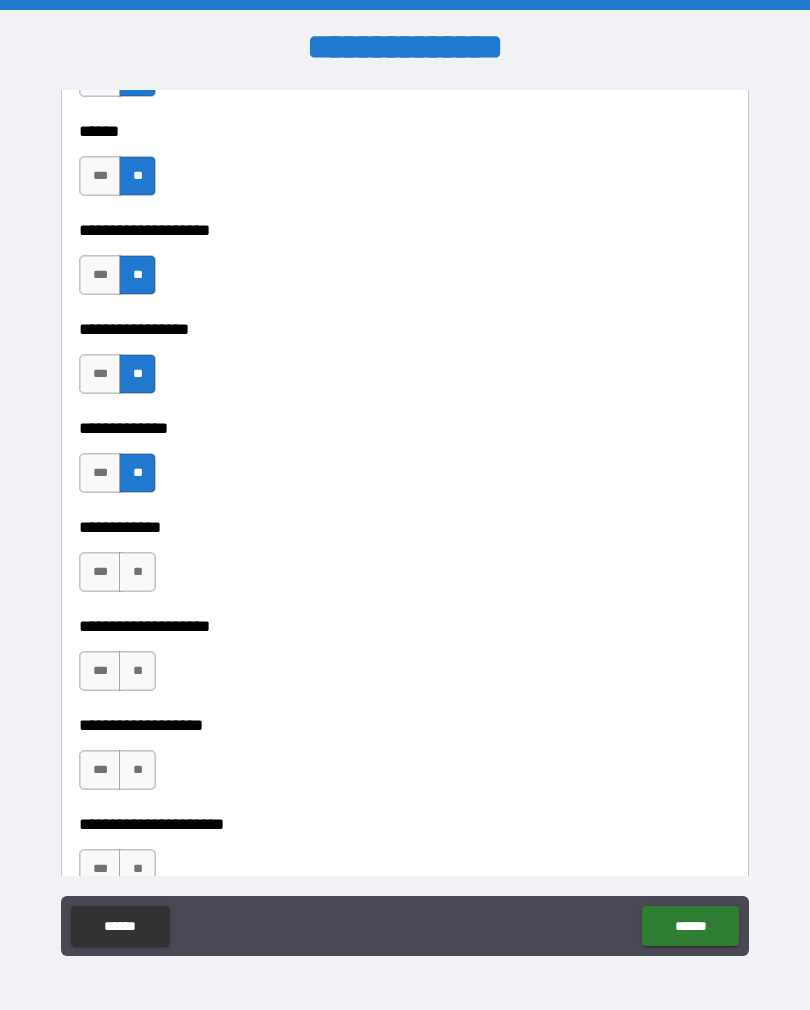 click on "**" at bounding box center [137, 572] 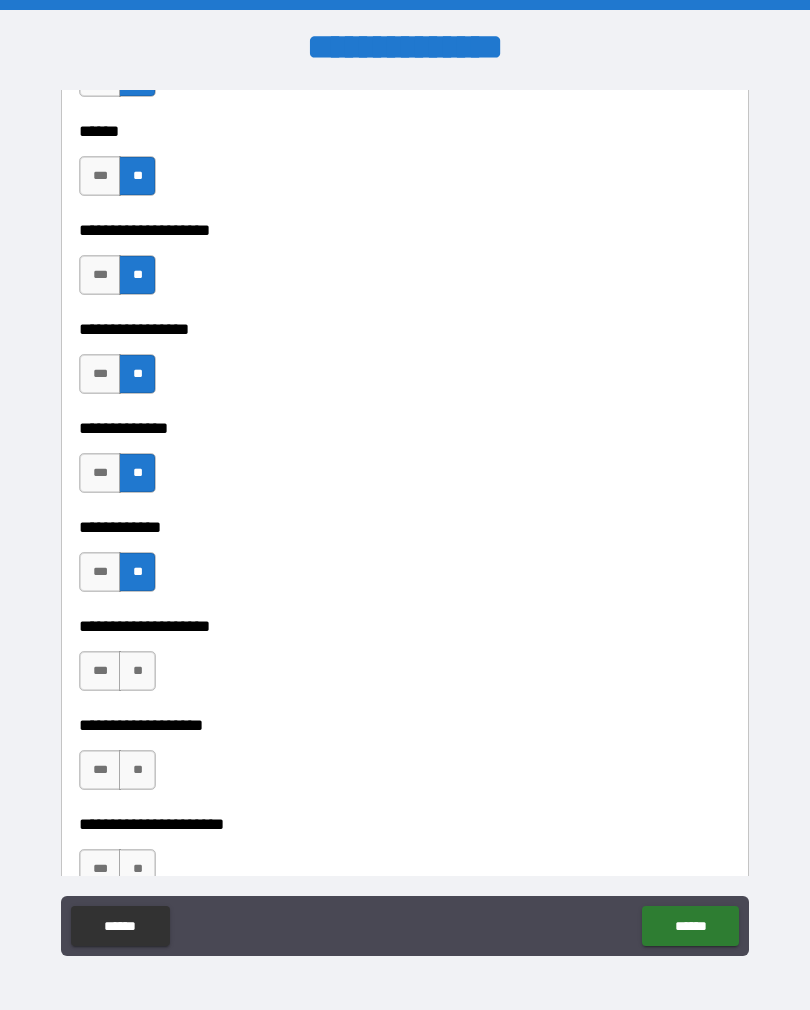 click on "**" at bounding box center (137, 671) 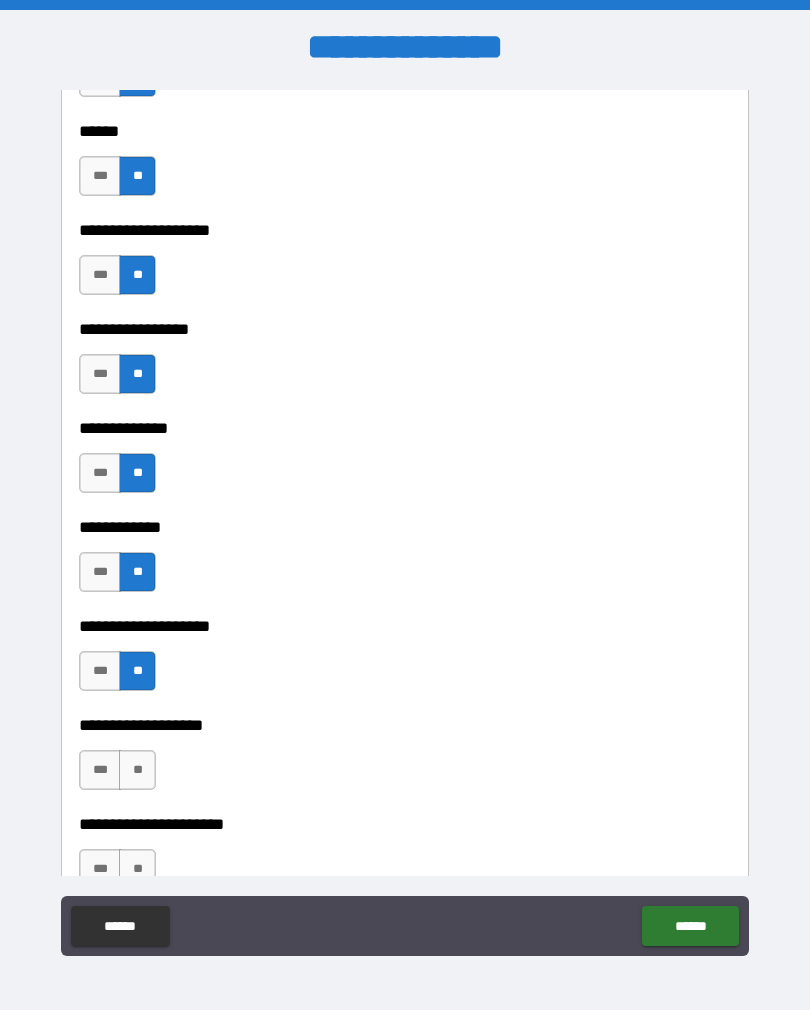 click on "**" at bounding box center [137, 770] 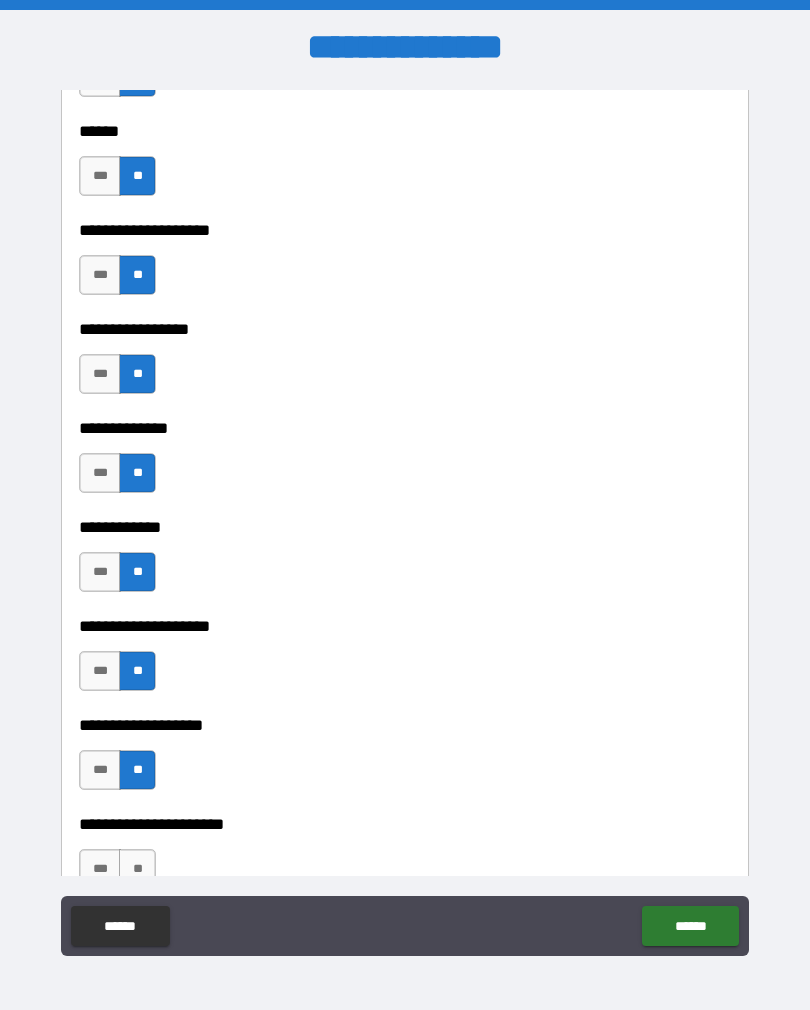 click on "**" at bounding box center (137, 869) 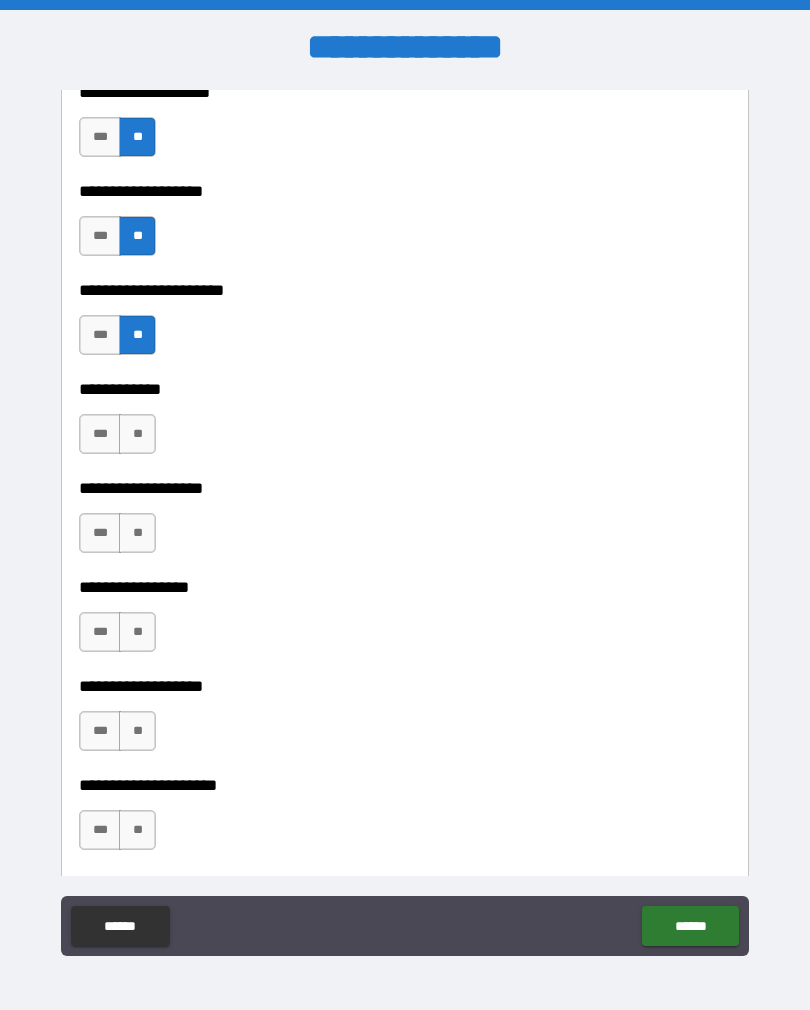 scroll, scrollTop: 6315, scrollLeft: 0, axis: vertical 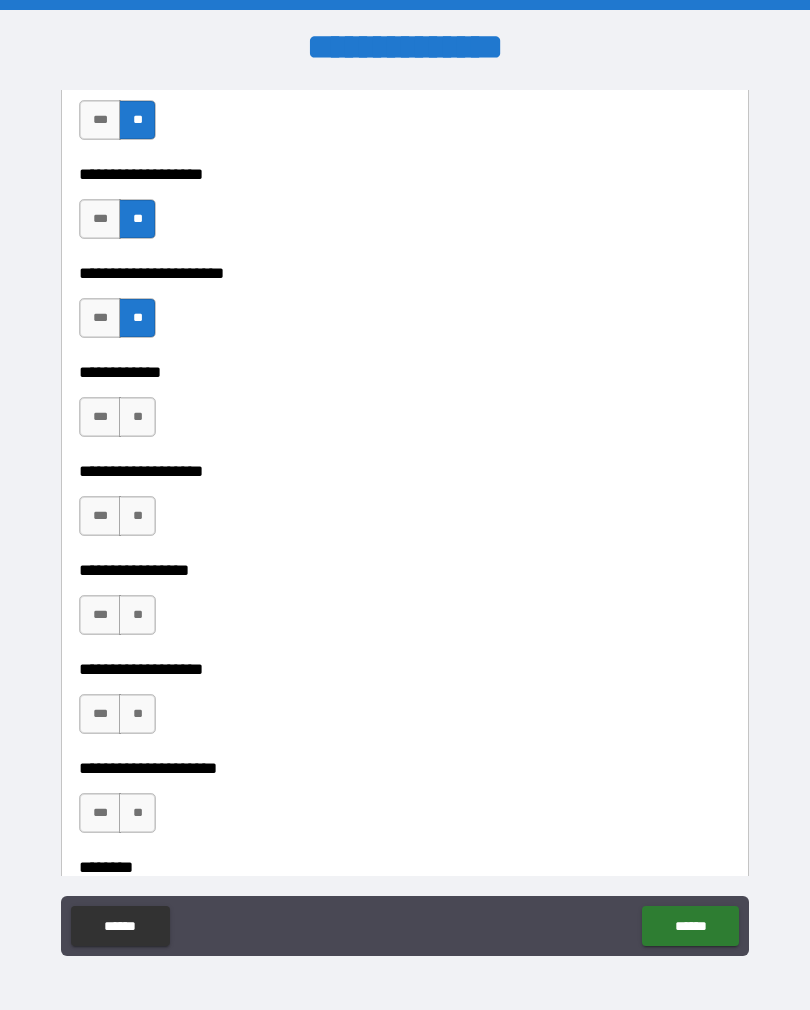 click on "**" at bounding box center (137, 417) 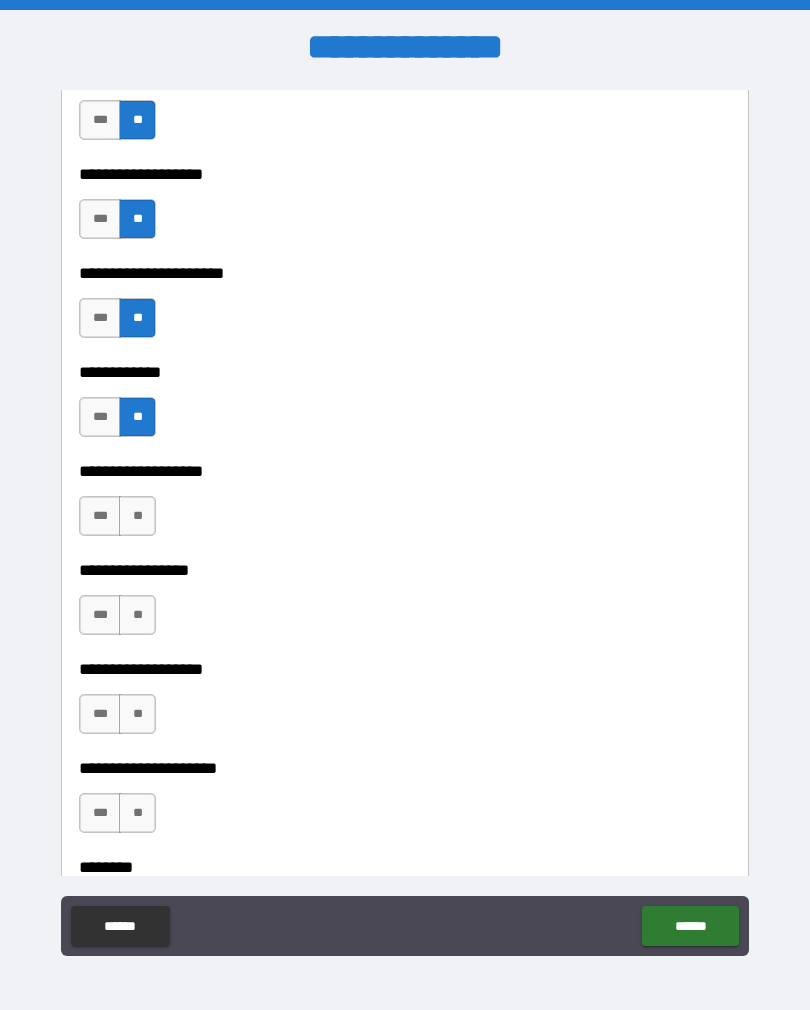 click on "**" at bounding box center [137, 516] 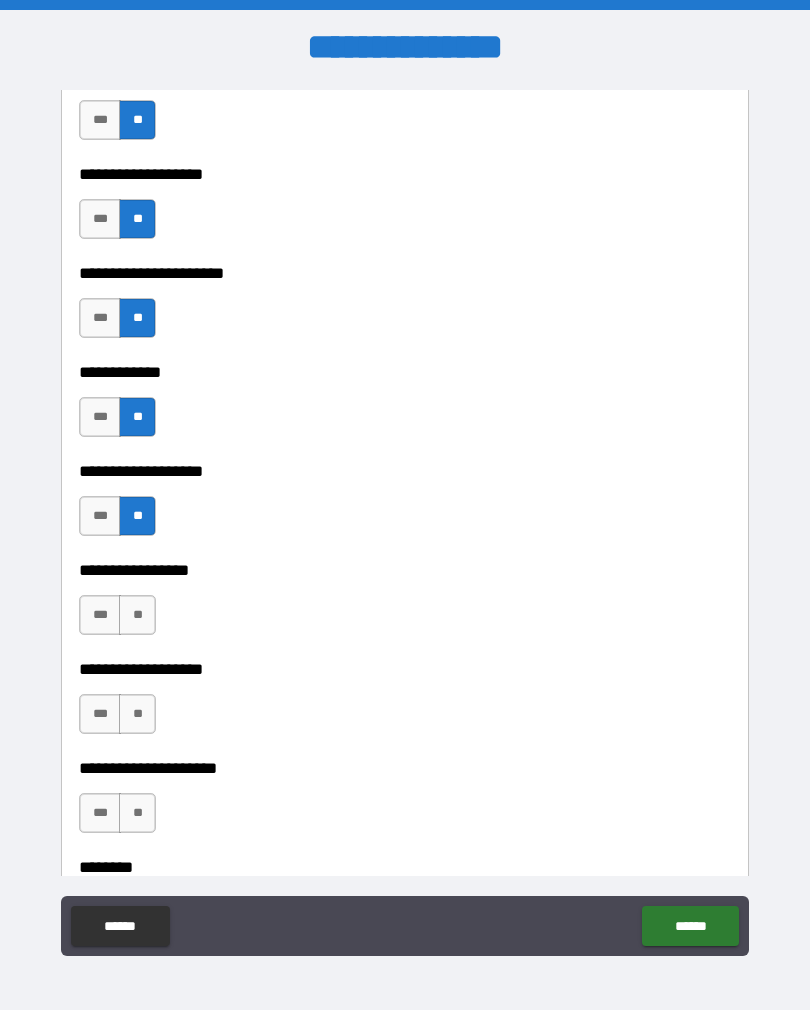 click on "**" at bounding box center (137, 615) 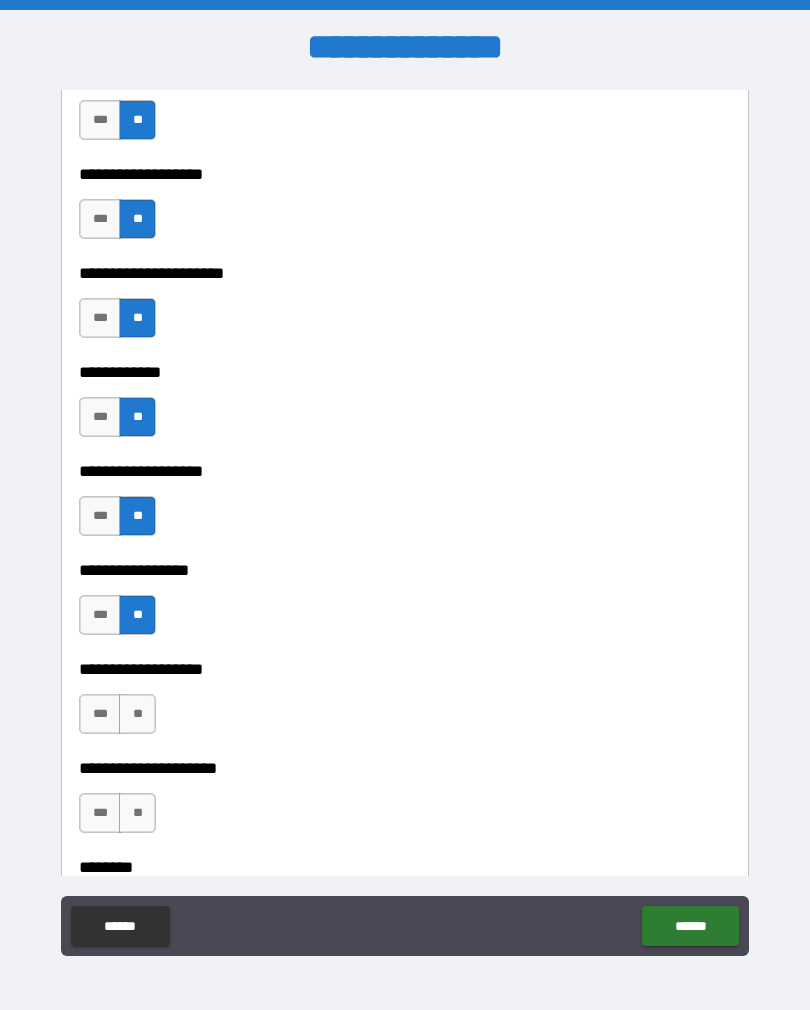 click on "**" at bounding box center [137, 714] 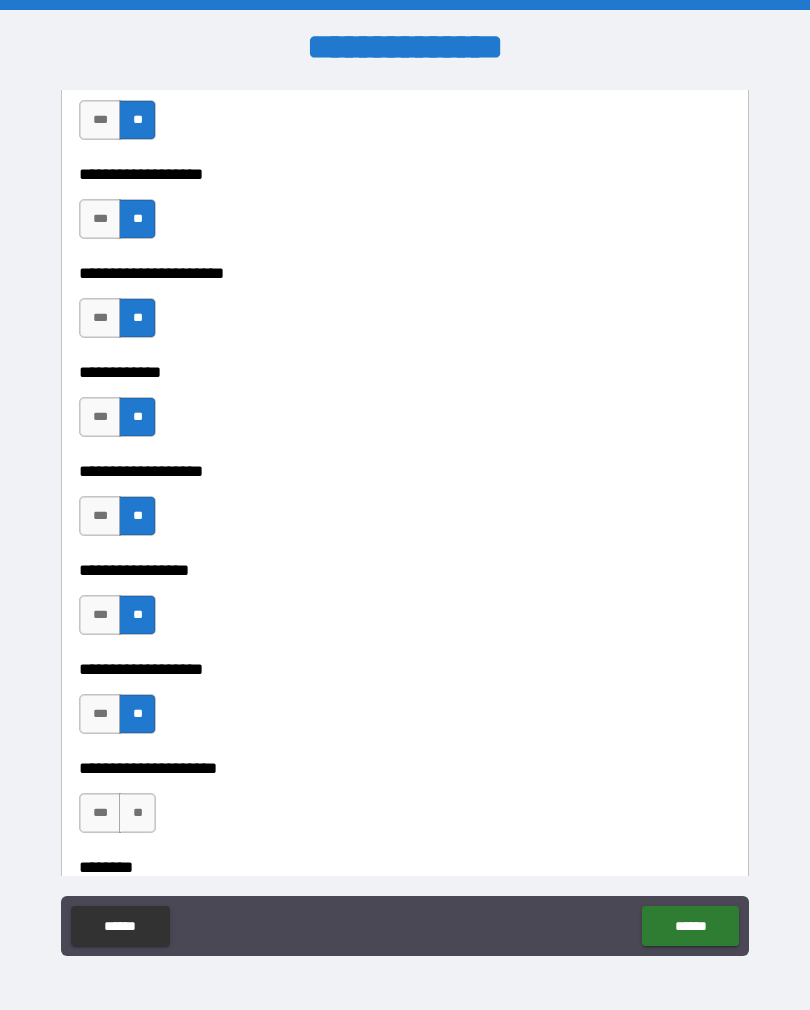 click on "**" at bounding box center (137, 813) 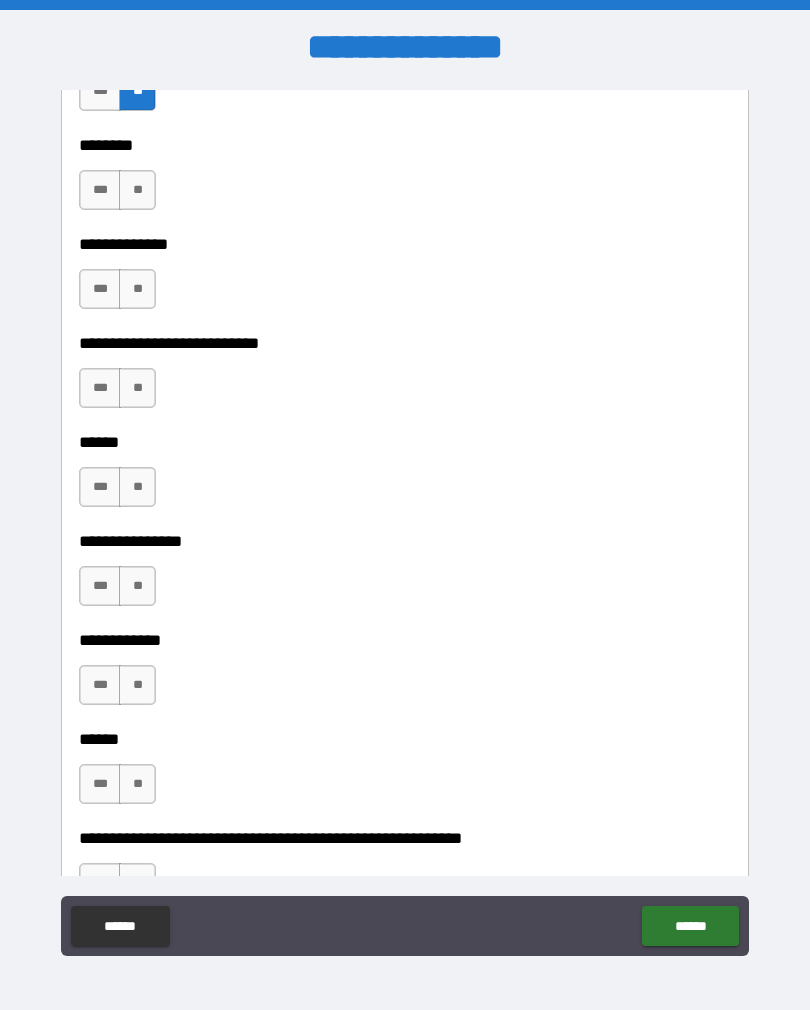 scroll, scrollTop: 7050, scrollLeft: 0, axis: vertical 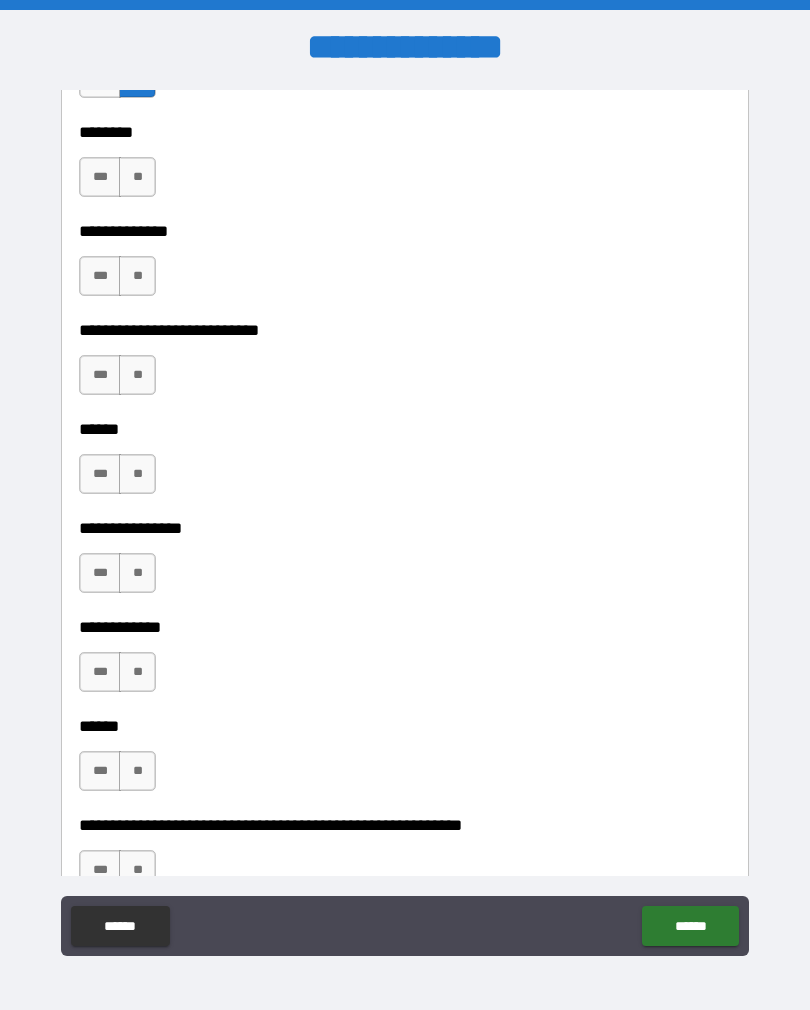 click on "**" at bounding box center [137, 177] 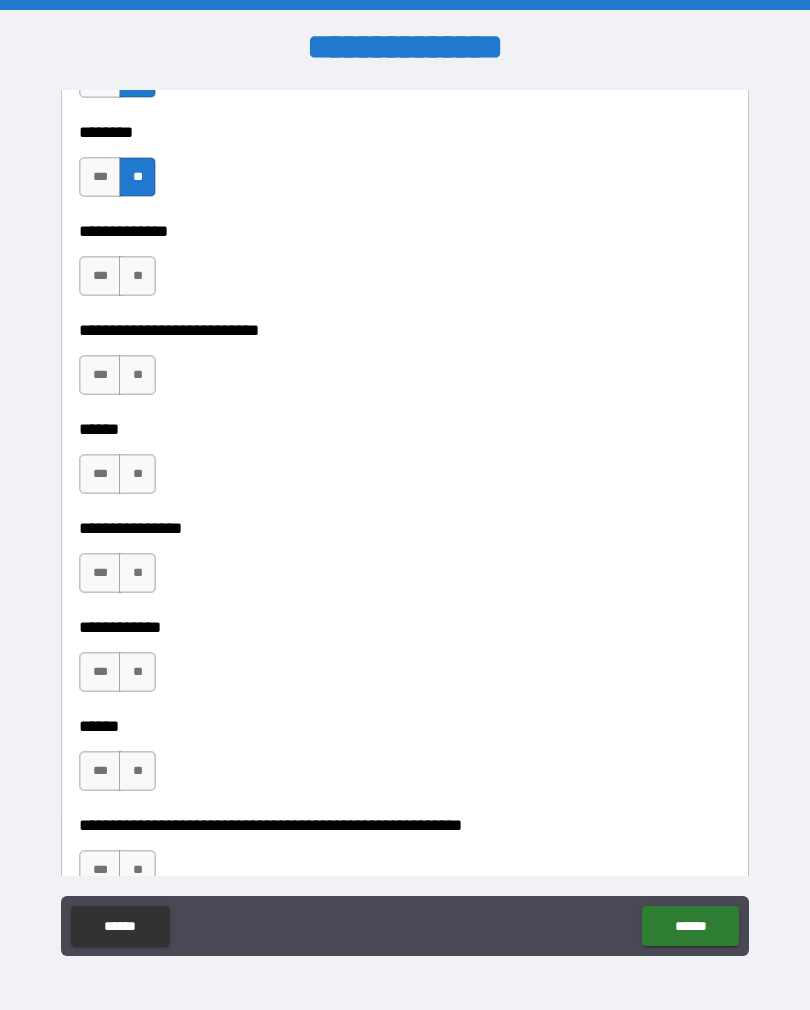 click on "**" at bounding box center (137, 276) 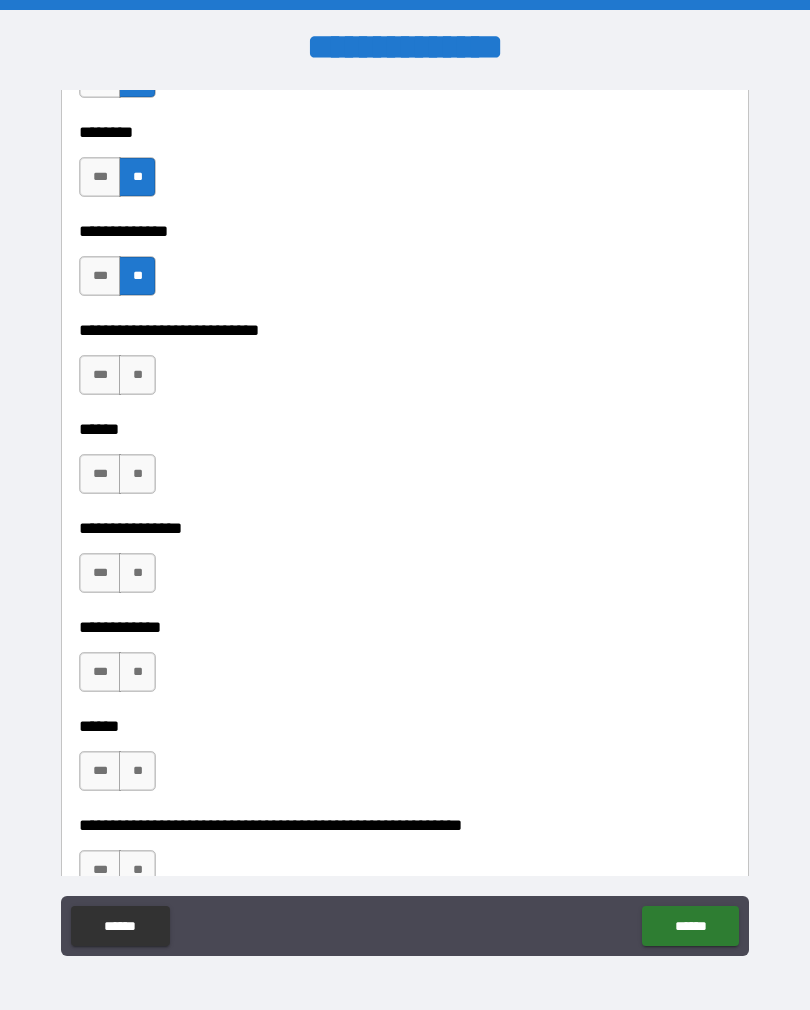 click on "**" at bounding box center (137, 375) 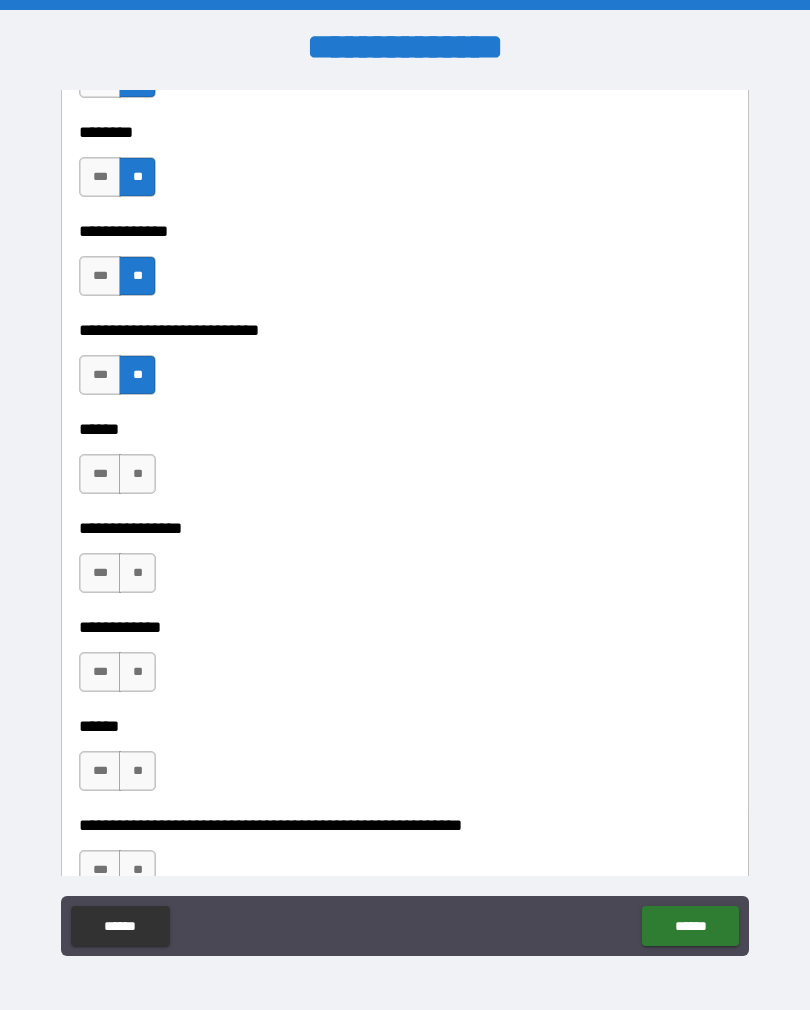 click on "**********" at bounding box center [405, 415] 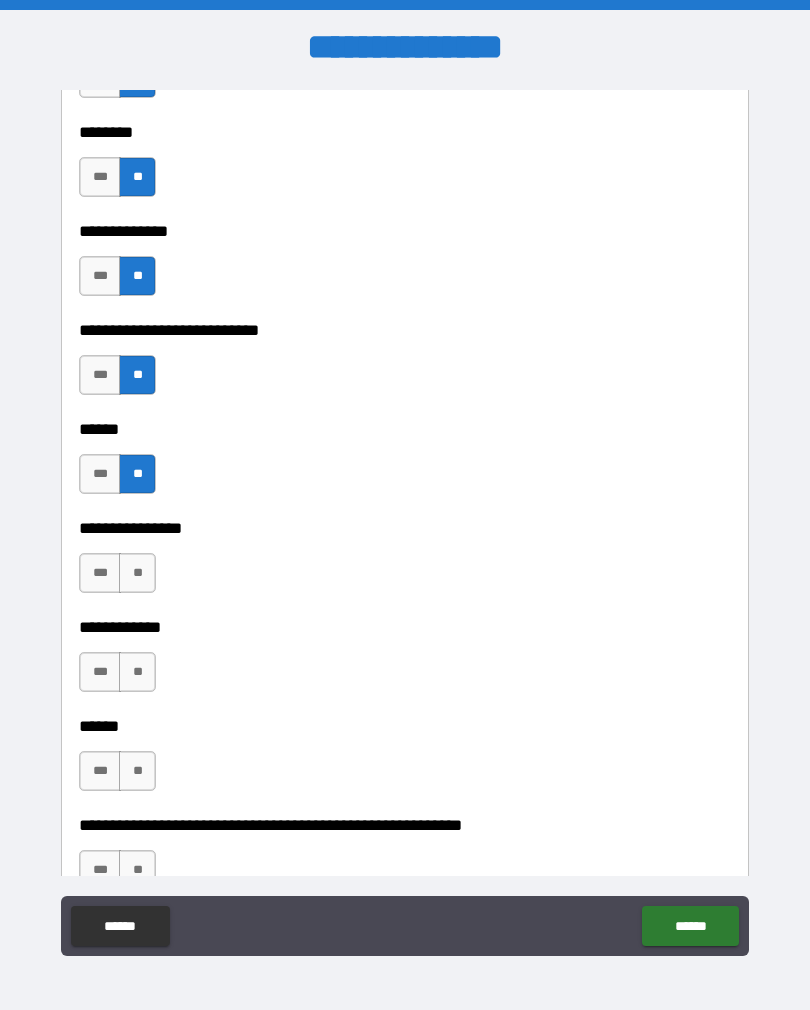 click on "**" at bounding box center [137, 573] 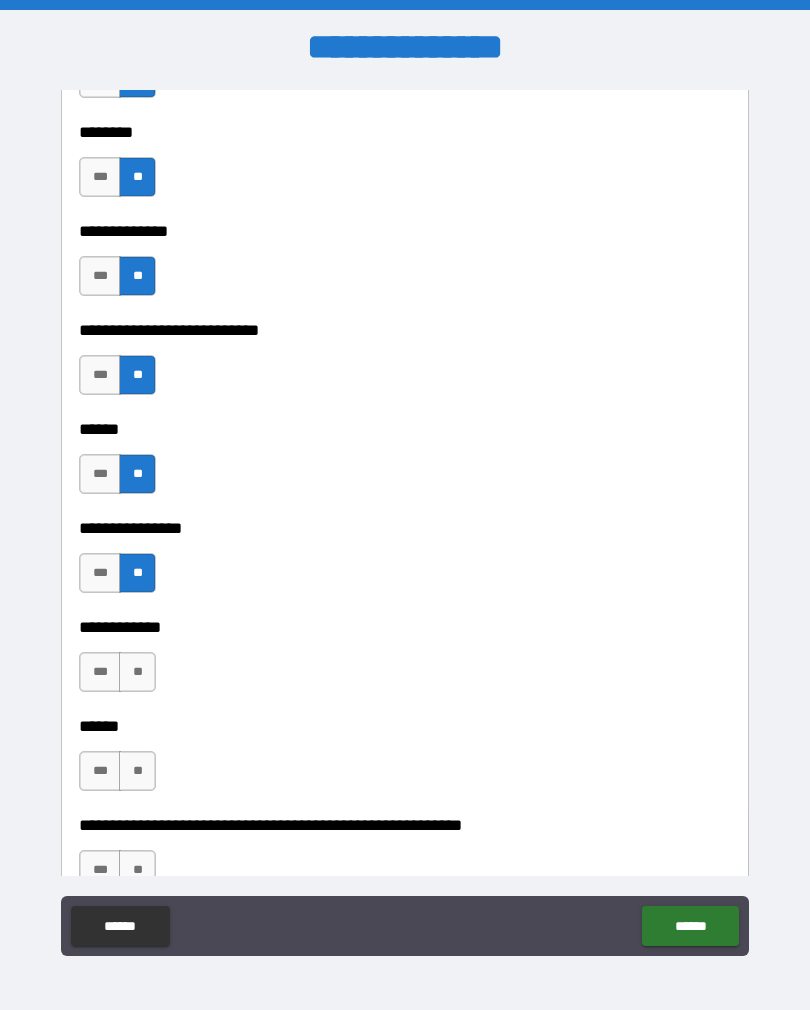 click on "**" at bounding box center [137, 672] 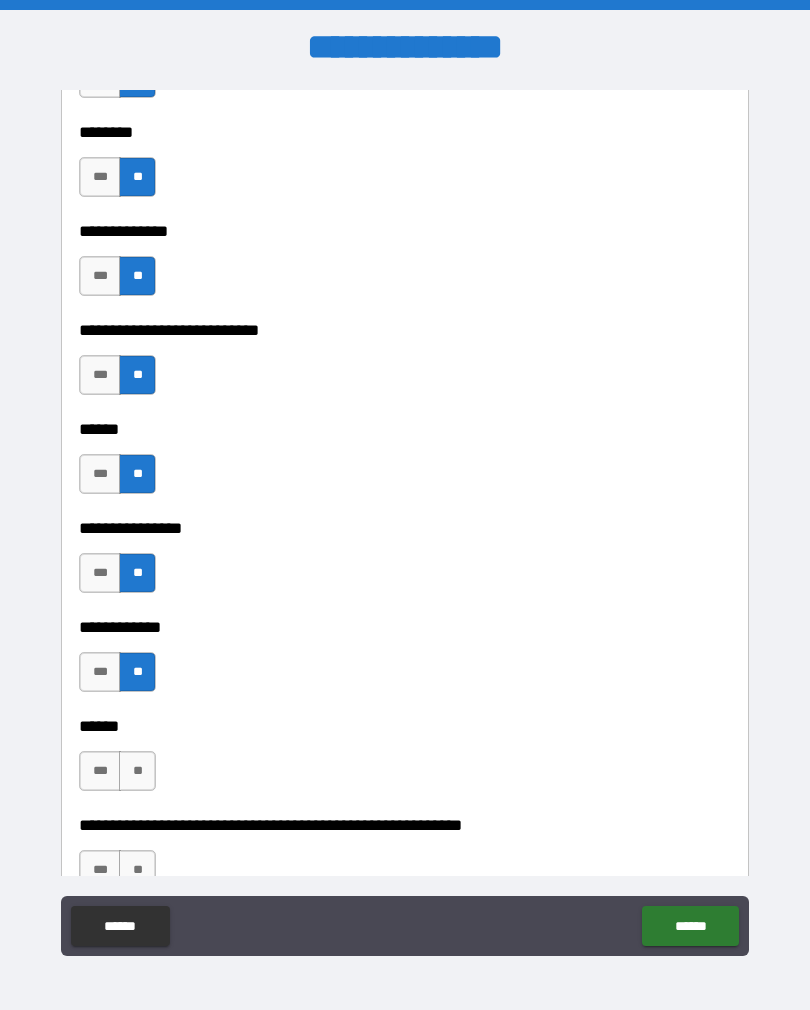click on "**" at bounding box center (137, 771) 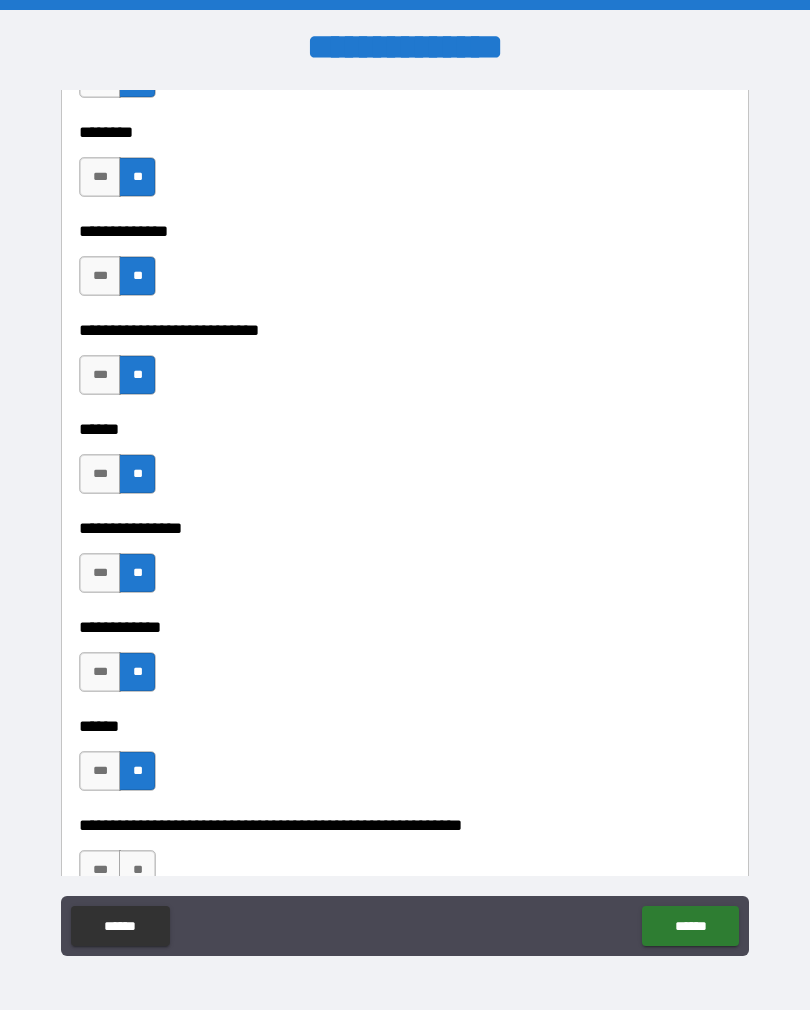 click on "**" at bounding box center [137, 870] 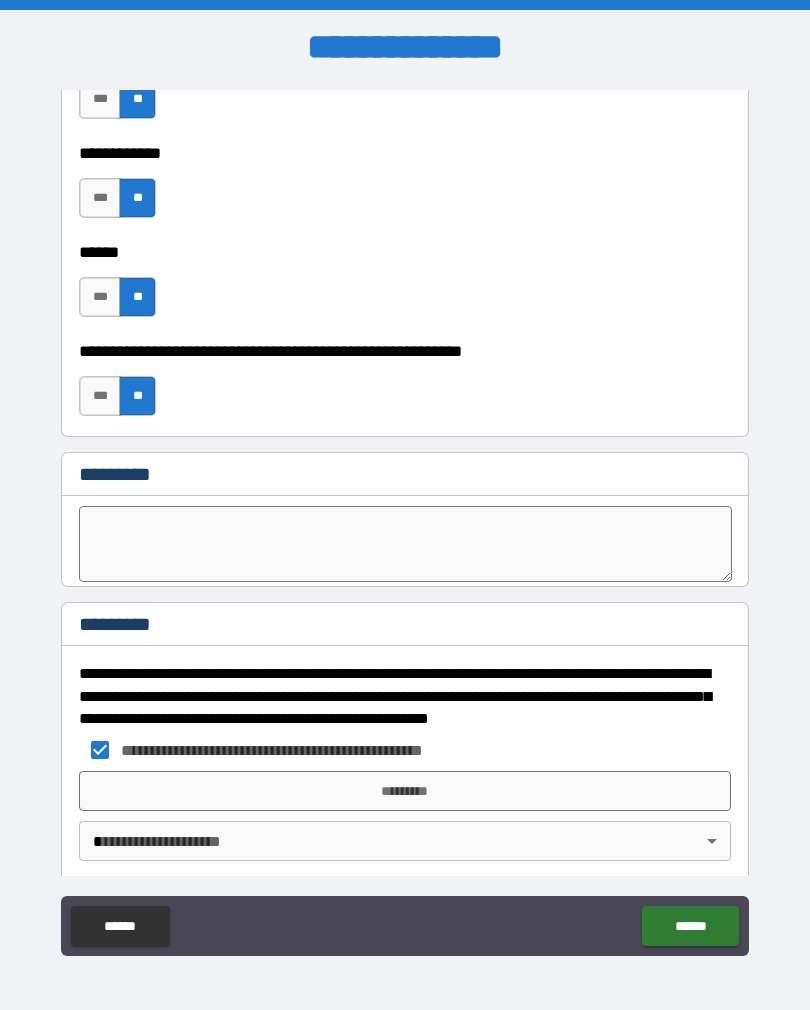 scroll, scrollTop: 7511, scrollLeft: 0, axis: vertical 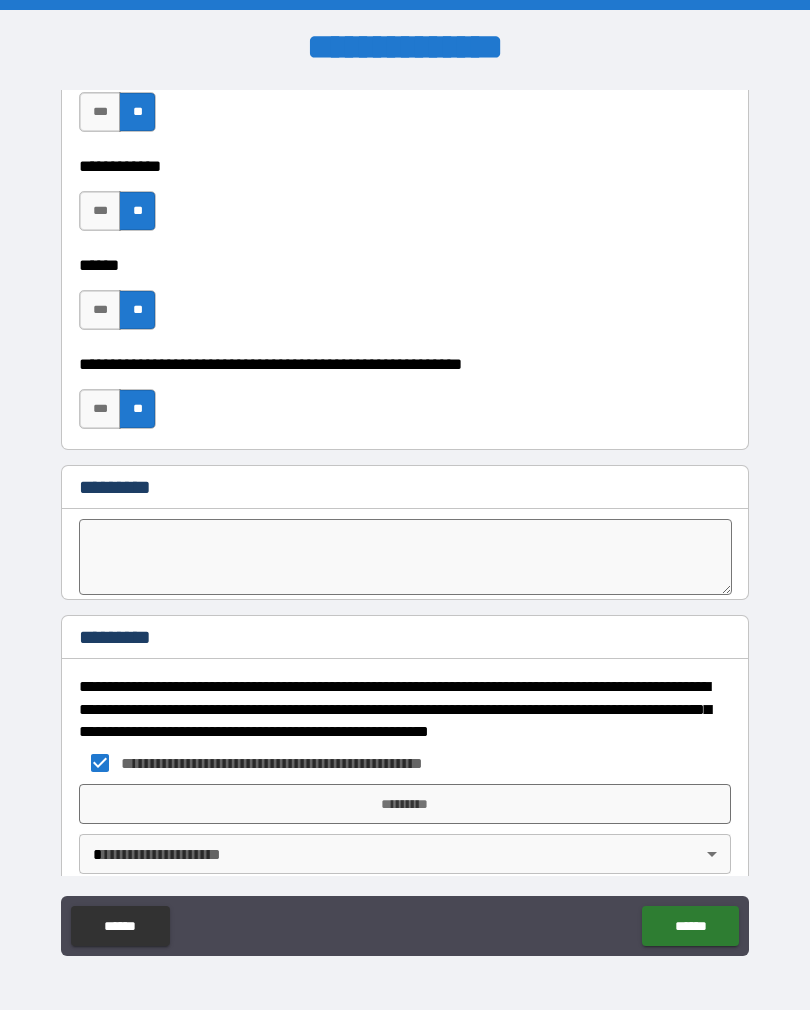 click on "*********" at bounding box center (405, 804) 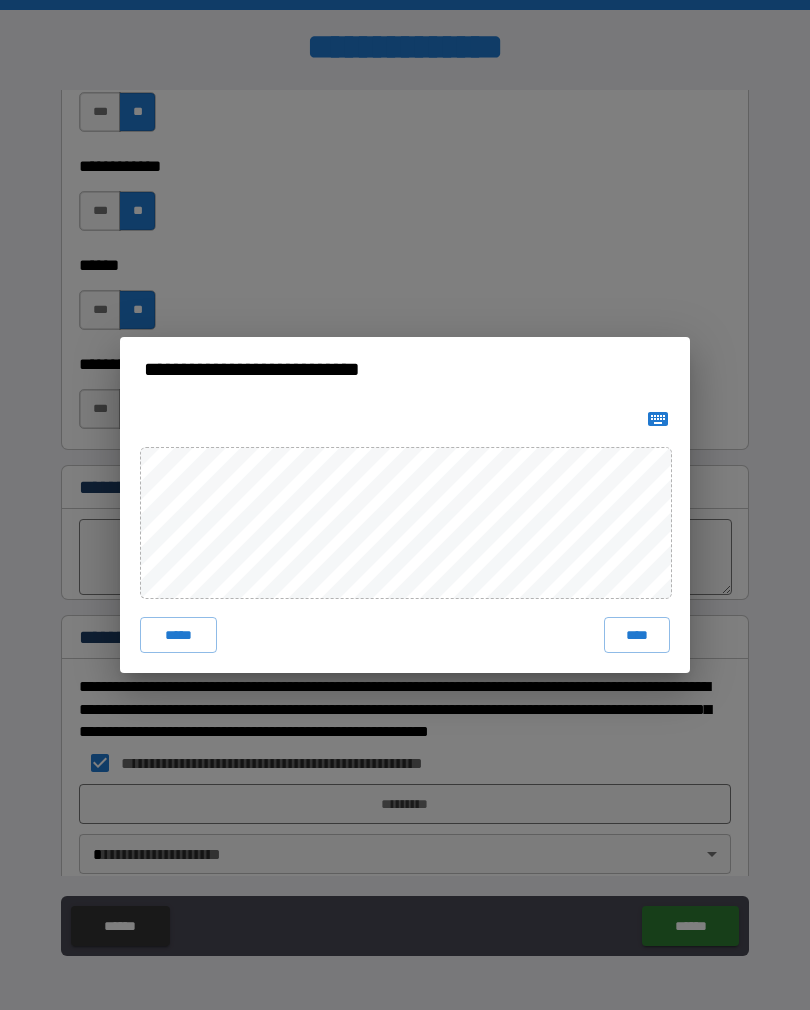 click on "****" at bounding box center [637, 635] 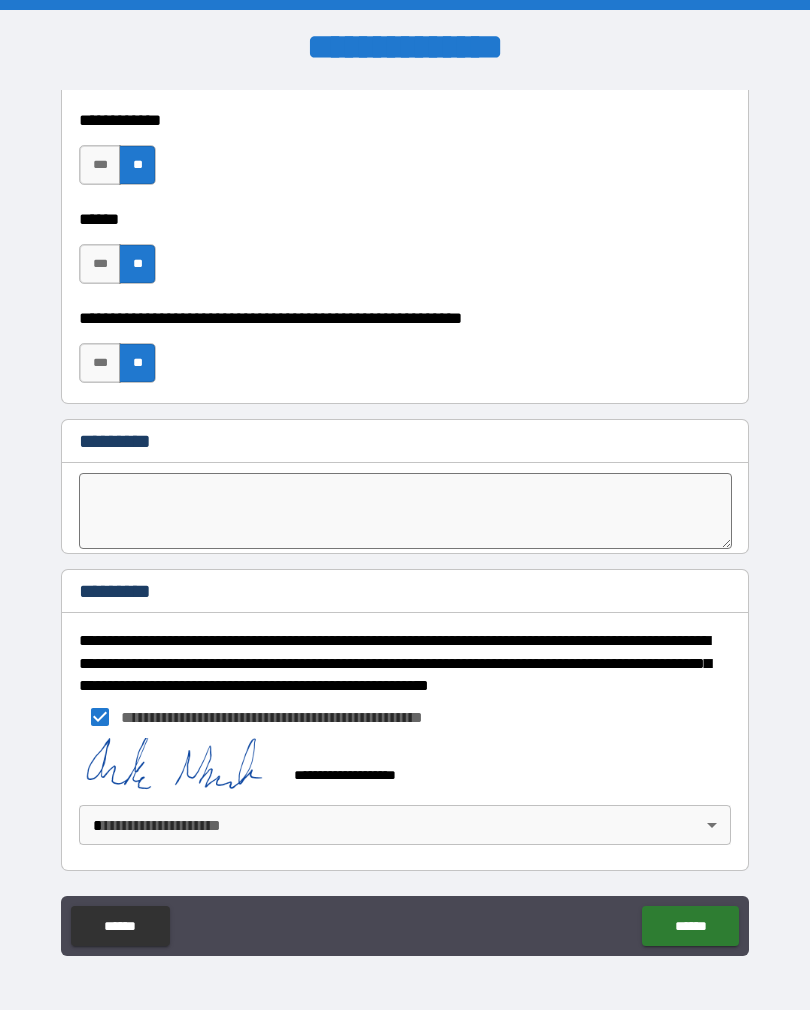 scroll, scrollTop: 7557, scrollLeft: 0, axis: vertical 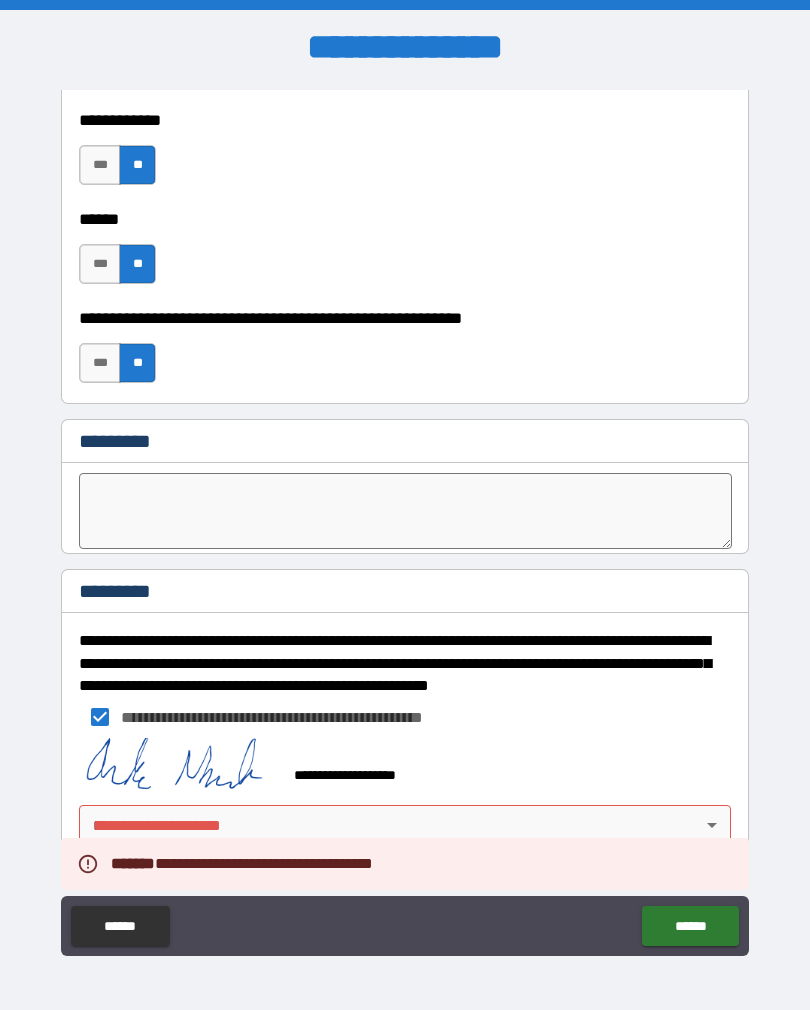click on "**********" at bounding box center (405, 520) 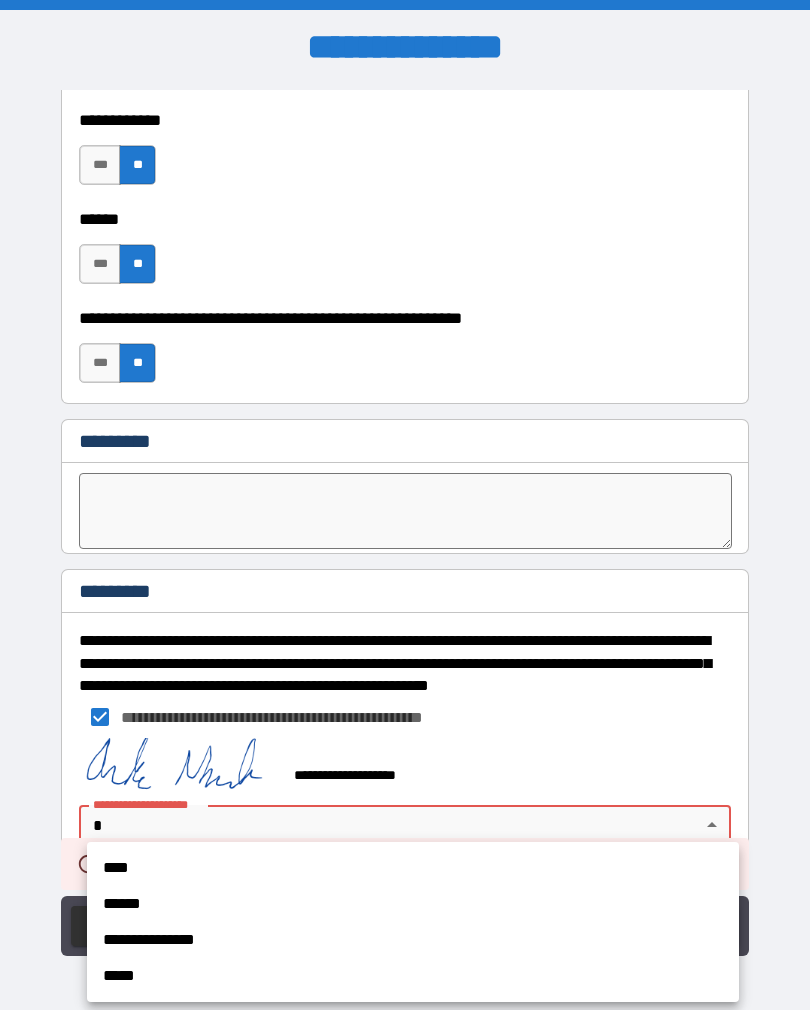 click on "****" at bounding box center [413, 868] 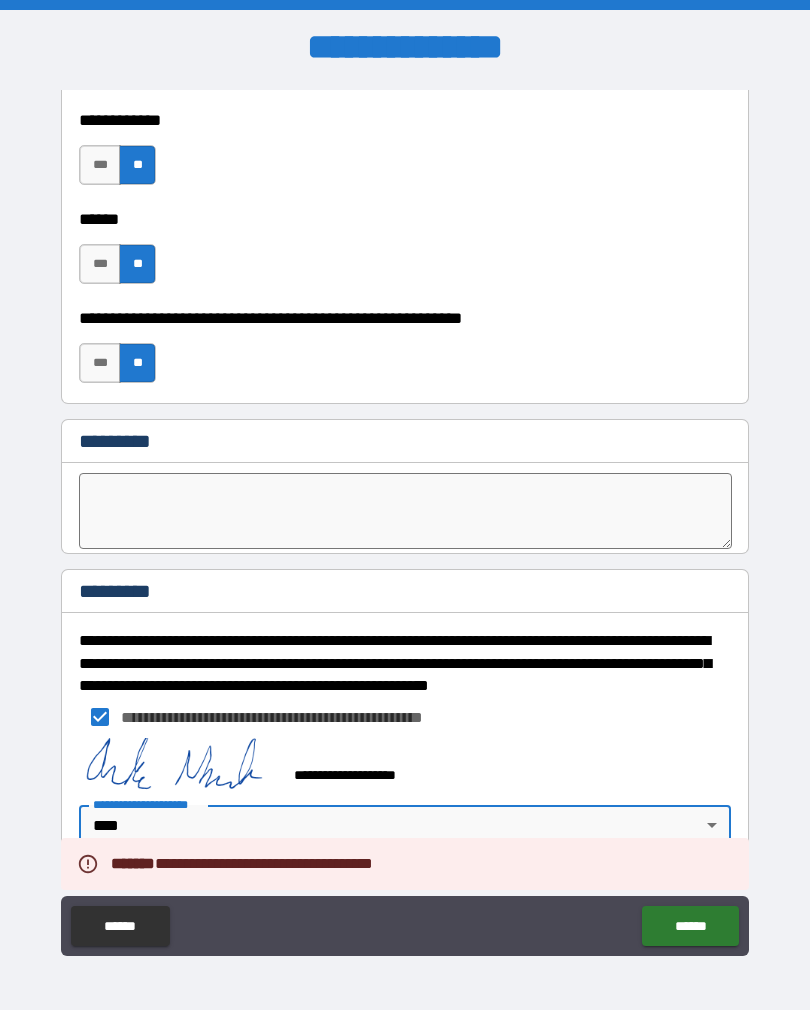 click on "**********" at bounding box center [405, 796] 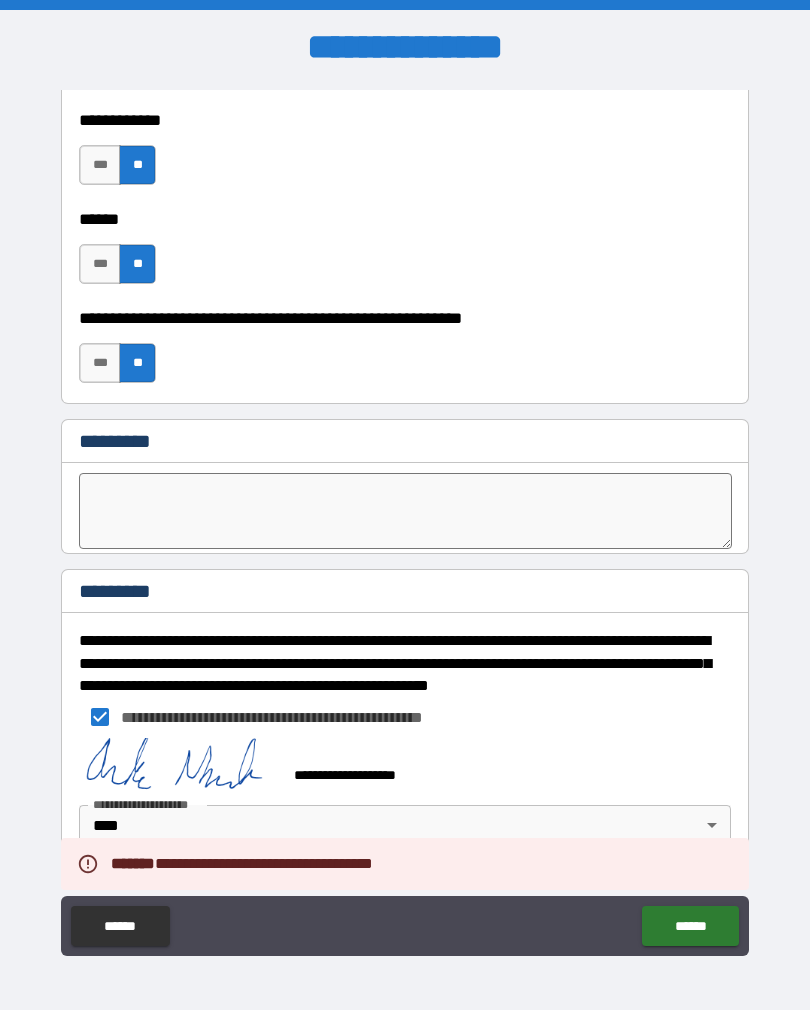 click on "******" at bounding box center (690, 926) 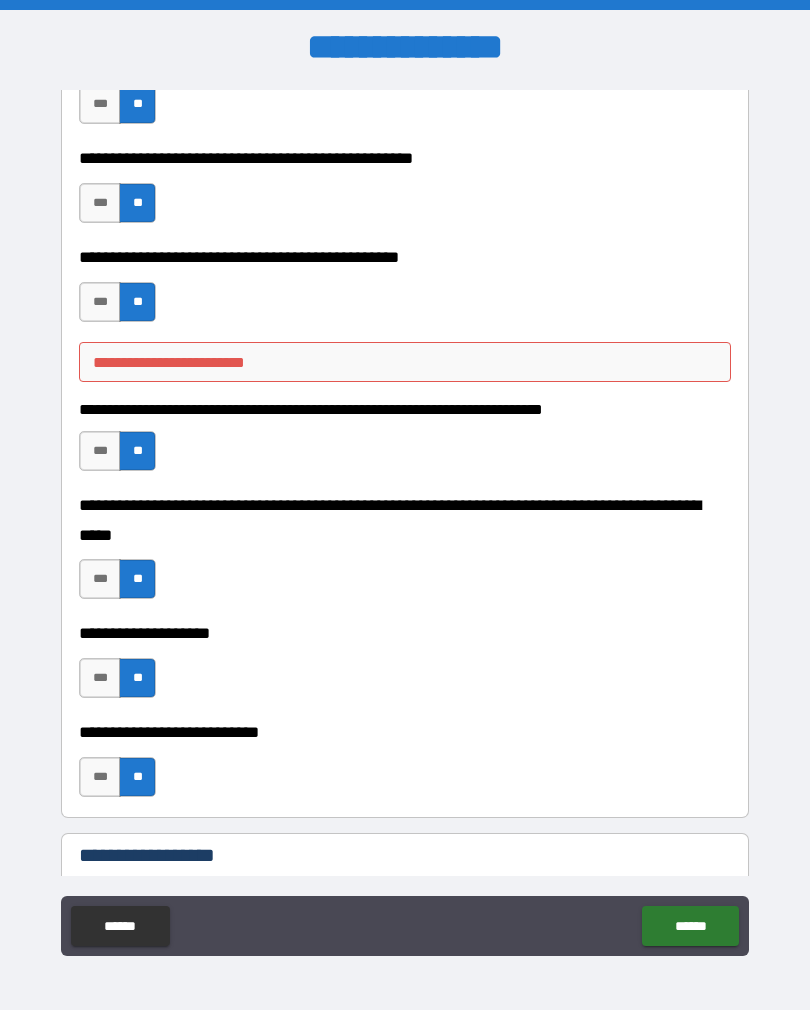 scroll, scrollTop: 536, scrollLeft: 0, axis: vertical 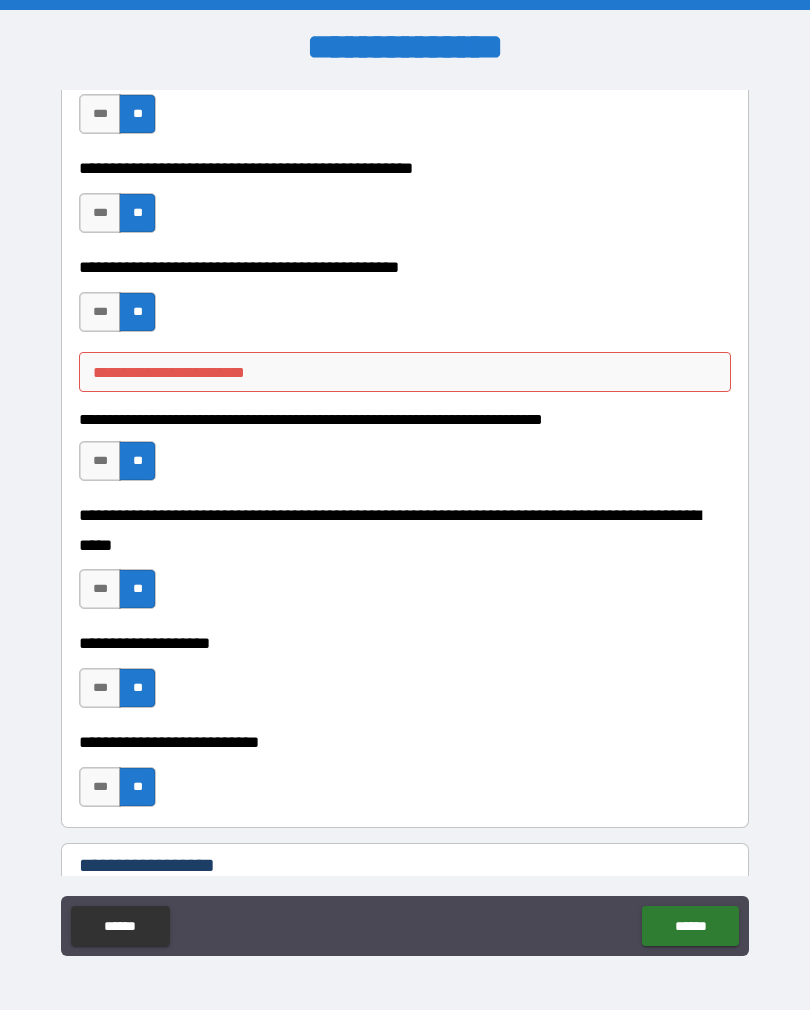 click on "***" at bounding box center (100, 312) 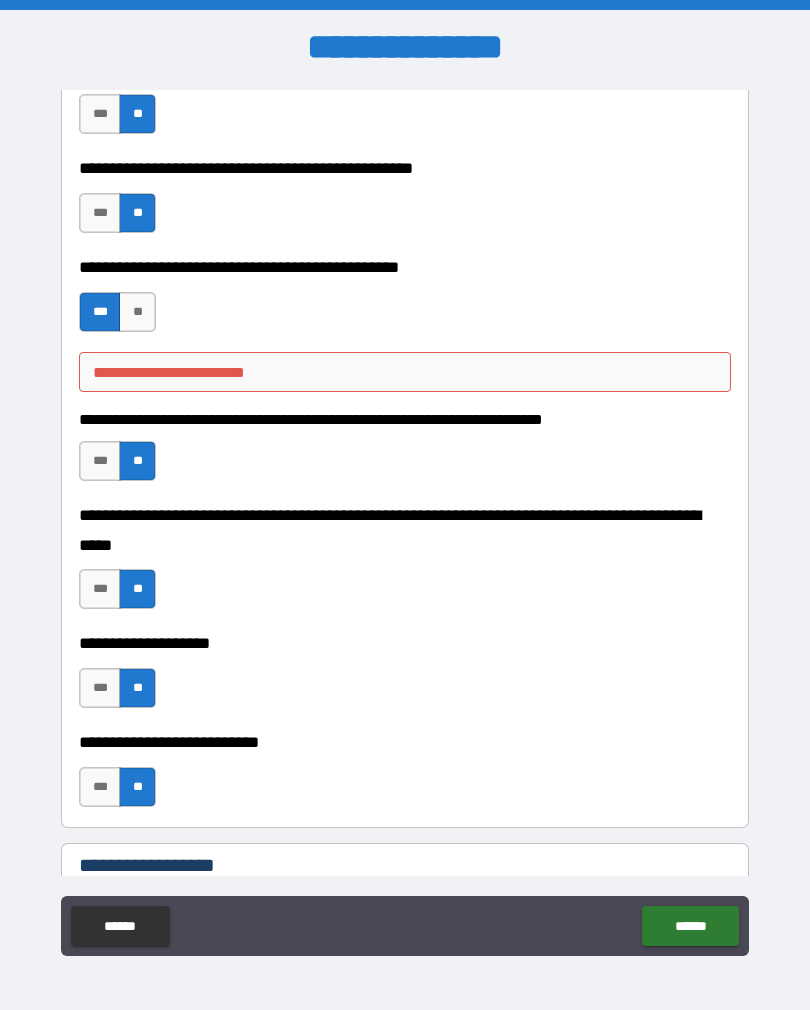 click on "**" at bounding box center [137, 312] 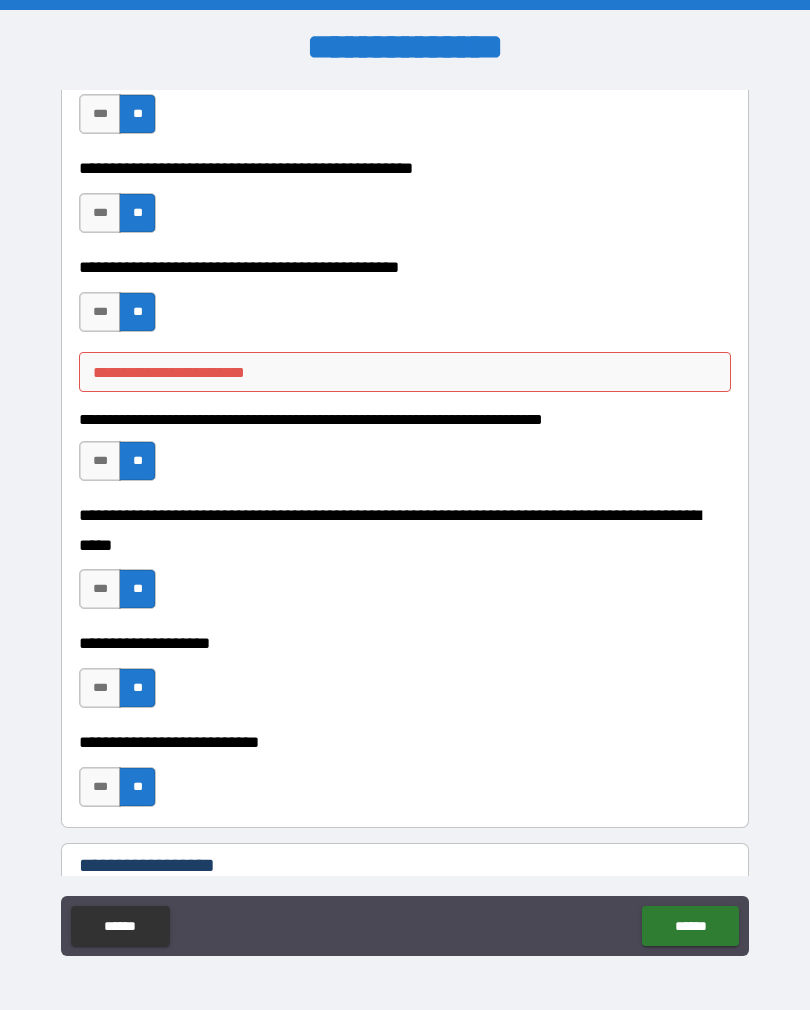 type on "*" 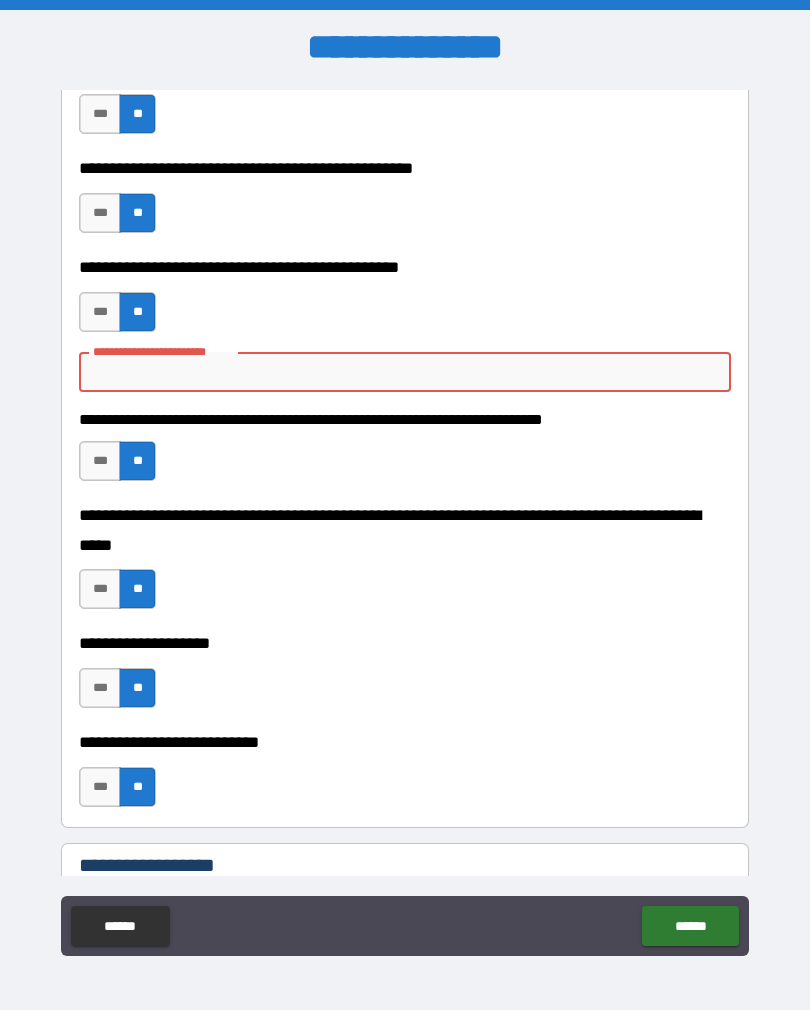 type on "*" 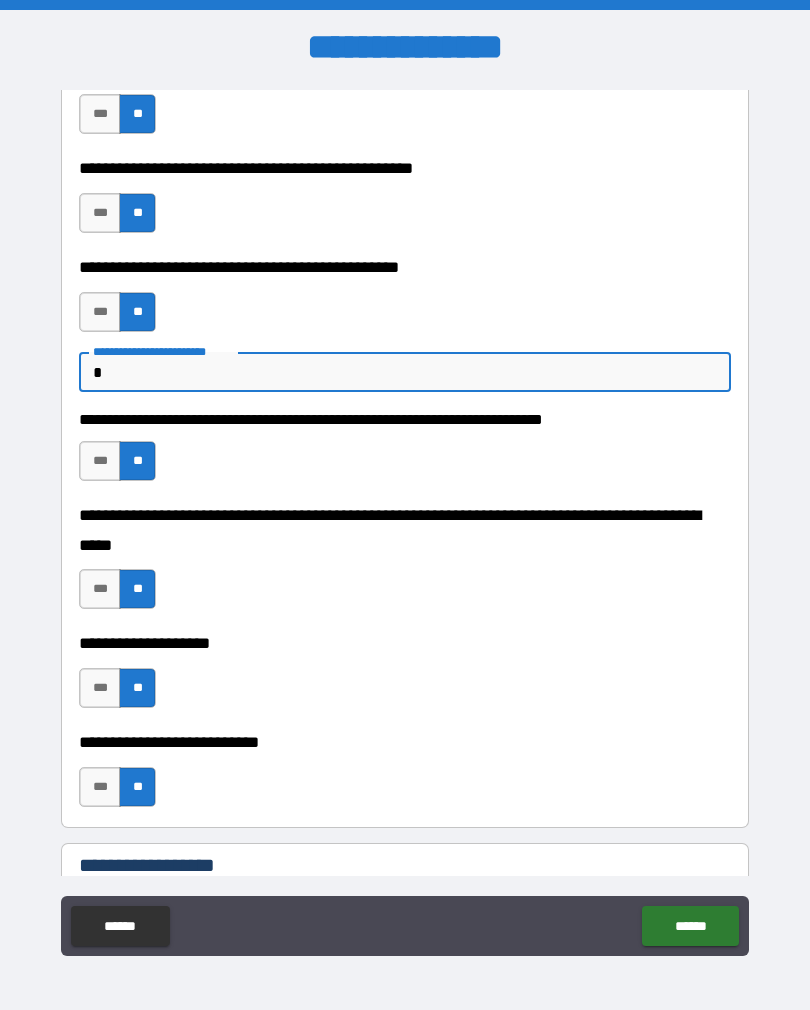 type on "*" 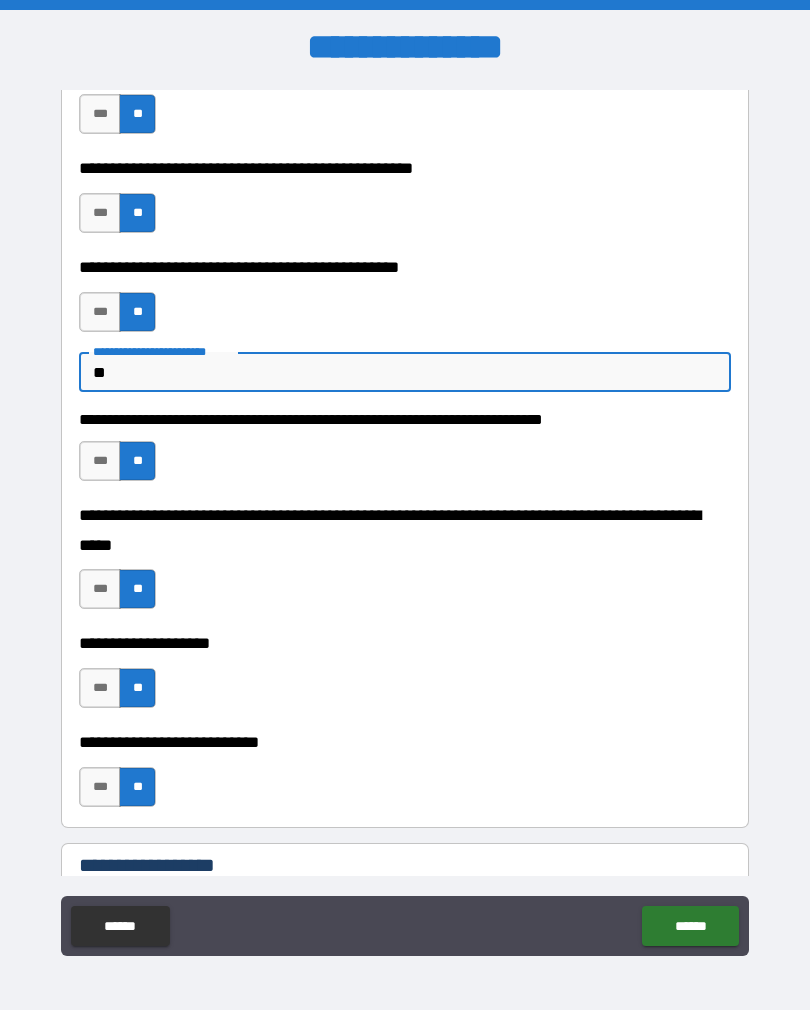 type on "*" 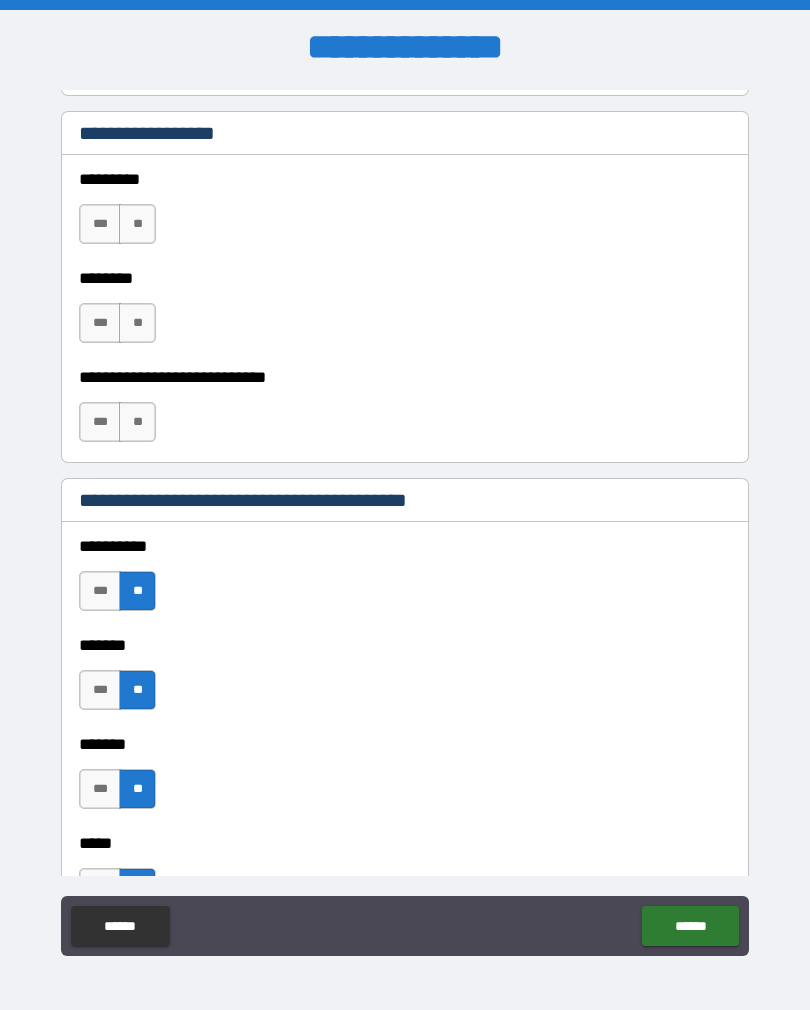 scroll, scrollTop: 1350, scrollLeft: 0, axis: vertical 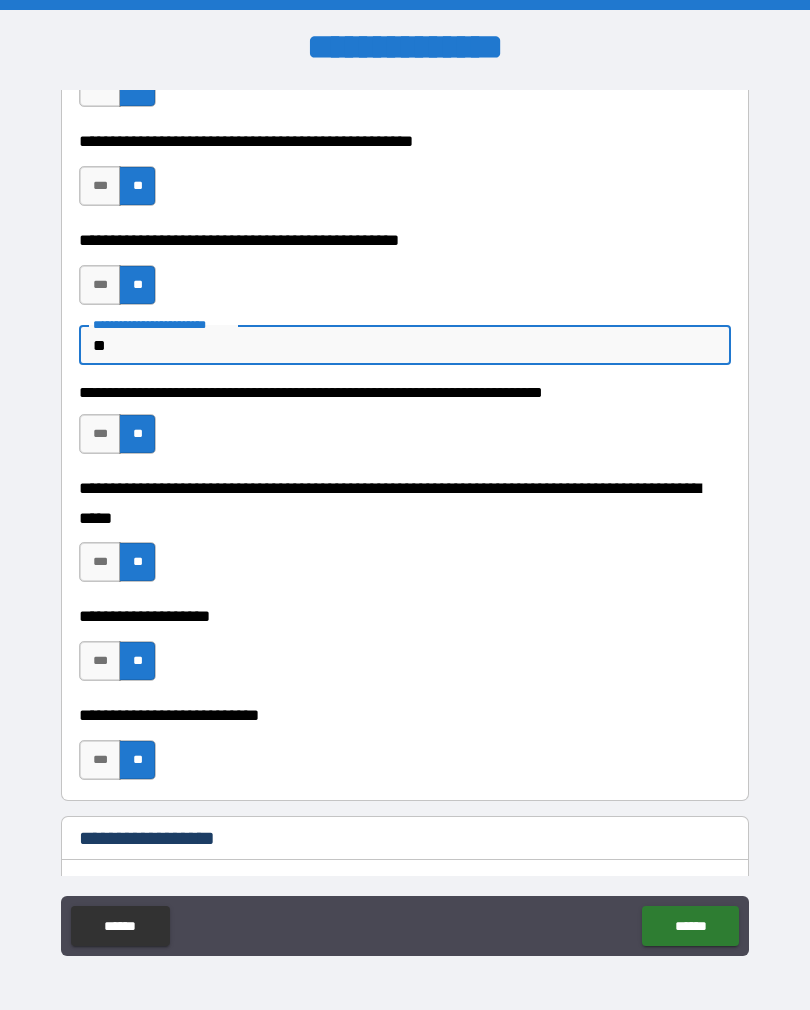 type on "**" 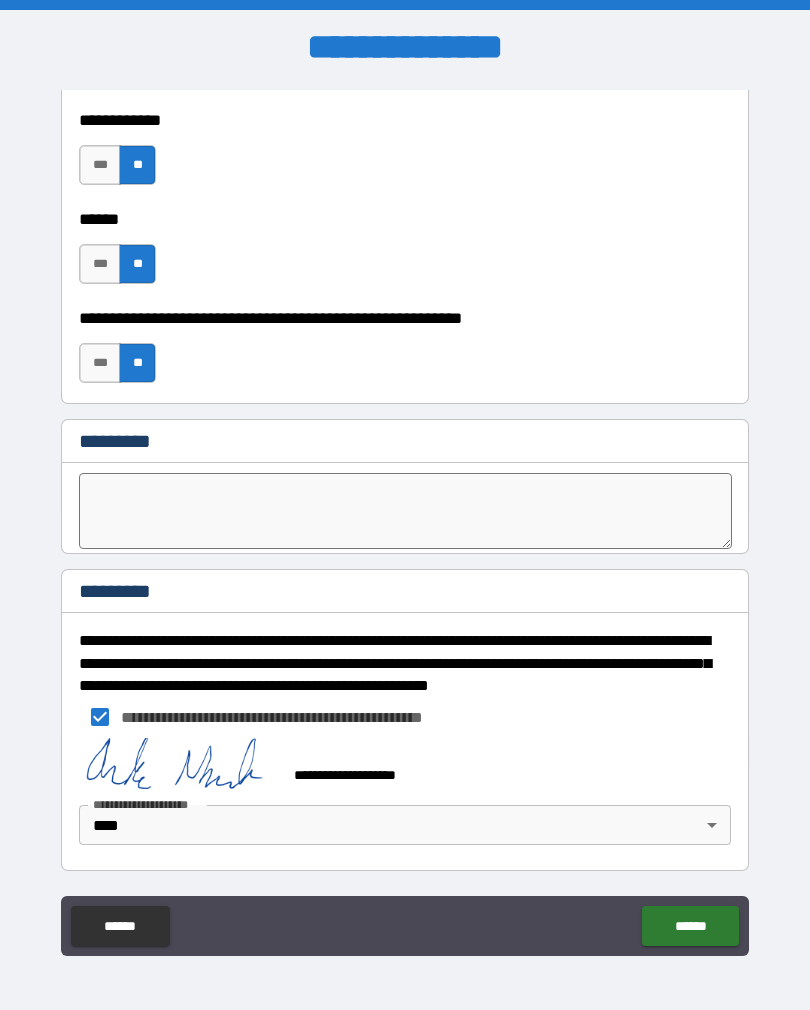 scroll, scrollTop: 7557, scrollLeft: 0, axis: vertical 